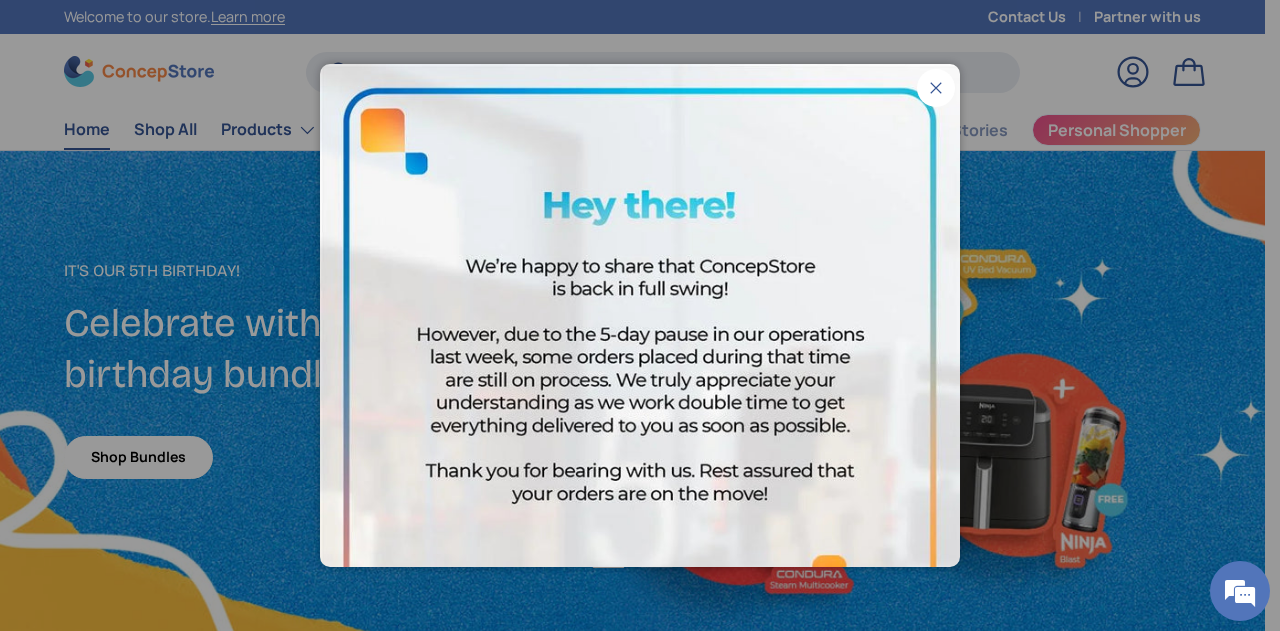 scroll, scrollTop: 0, scrollLeft: 0, axis: both 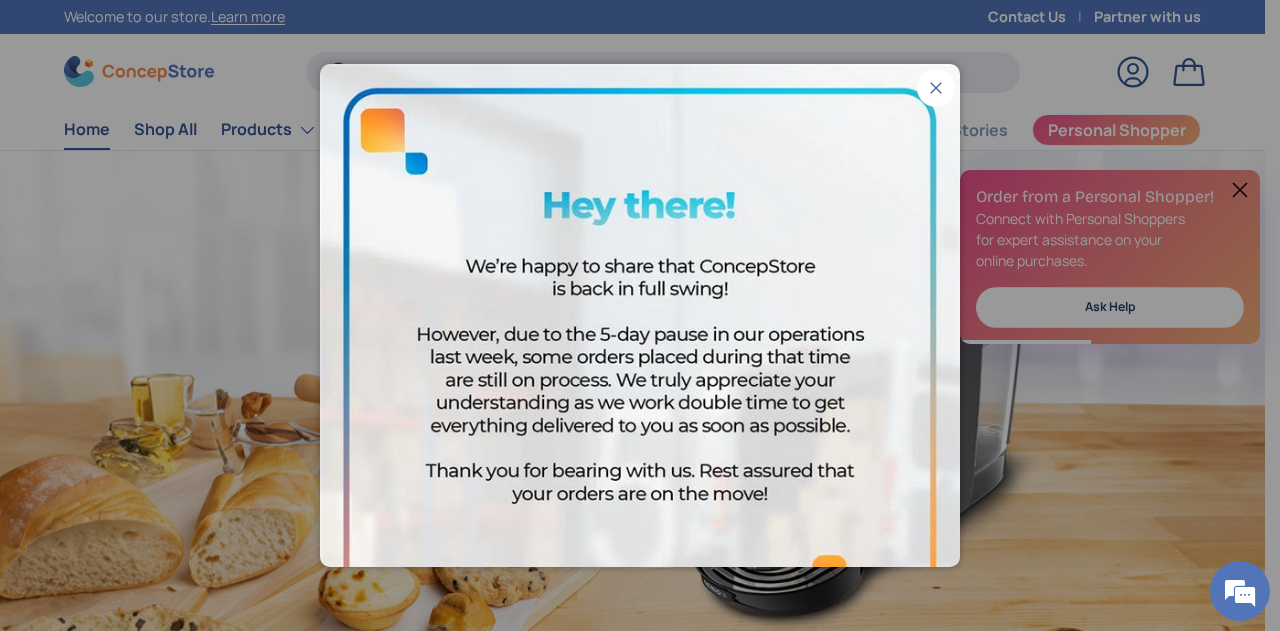 click on "Close" at bounding box center (936, 88) 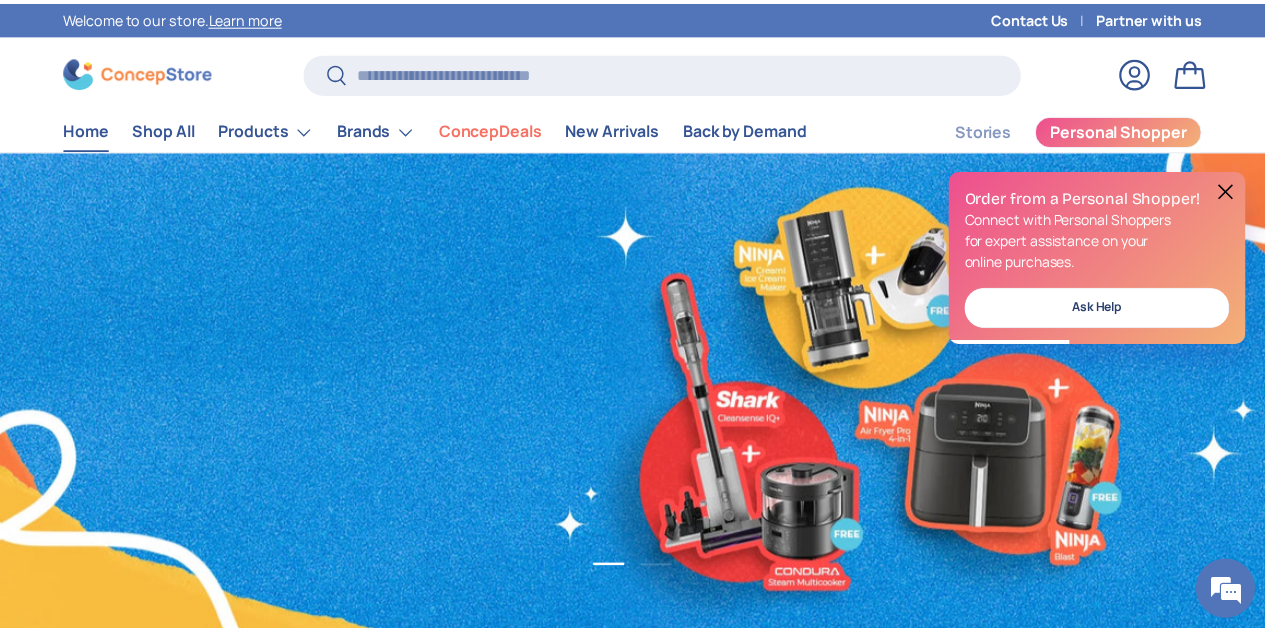 scroll, scrollTop: 0, scrollLeft: 0, axis: both 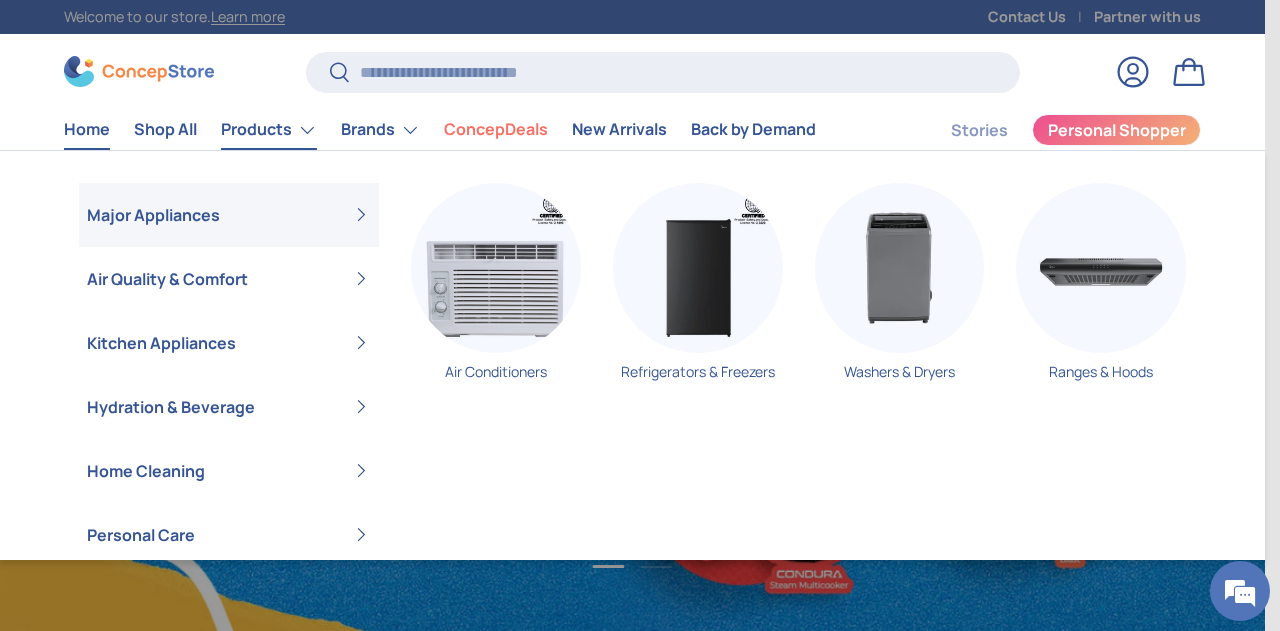 click on "Products" at bounding box center (269, 130) 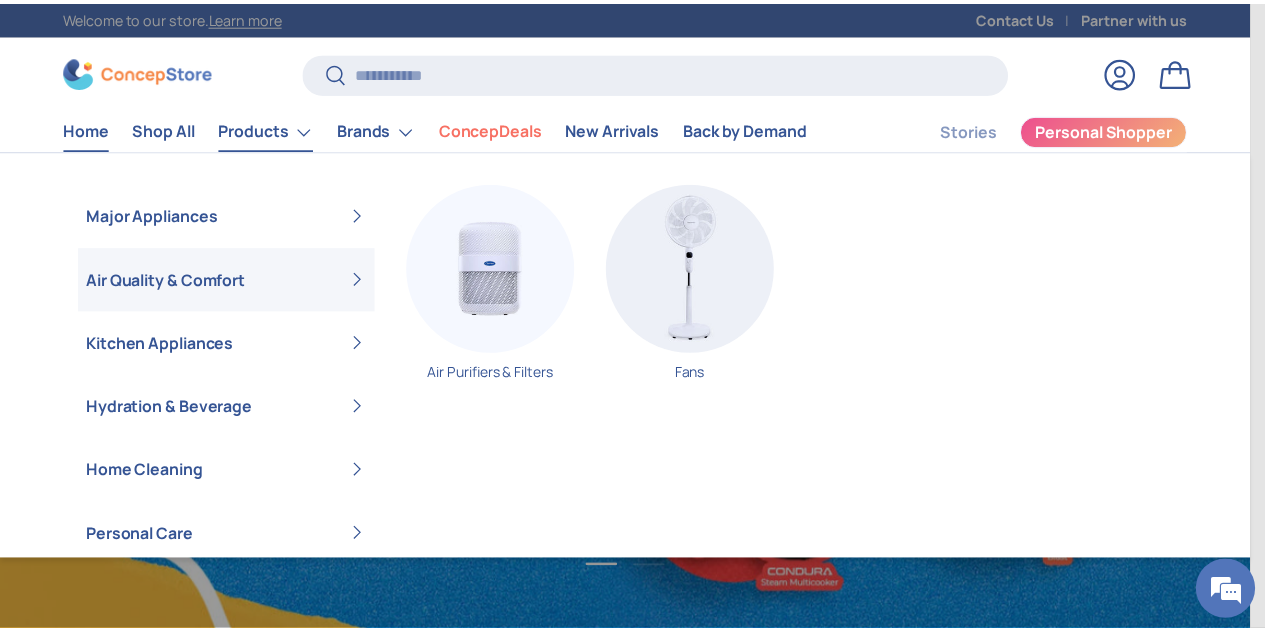 scroll, scrollTop: 0, scrollLeft: 0, axis: both 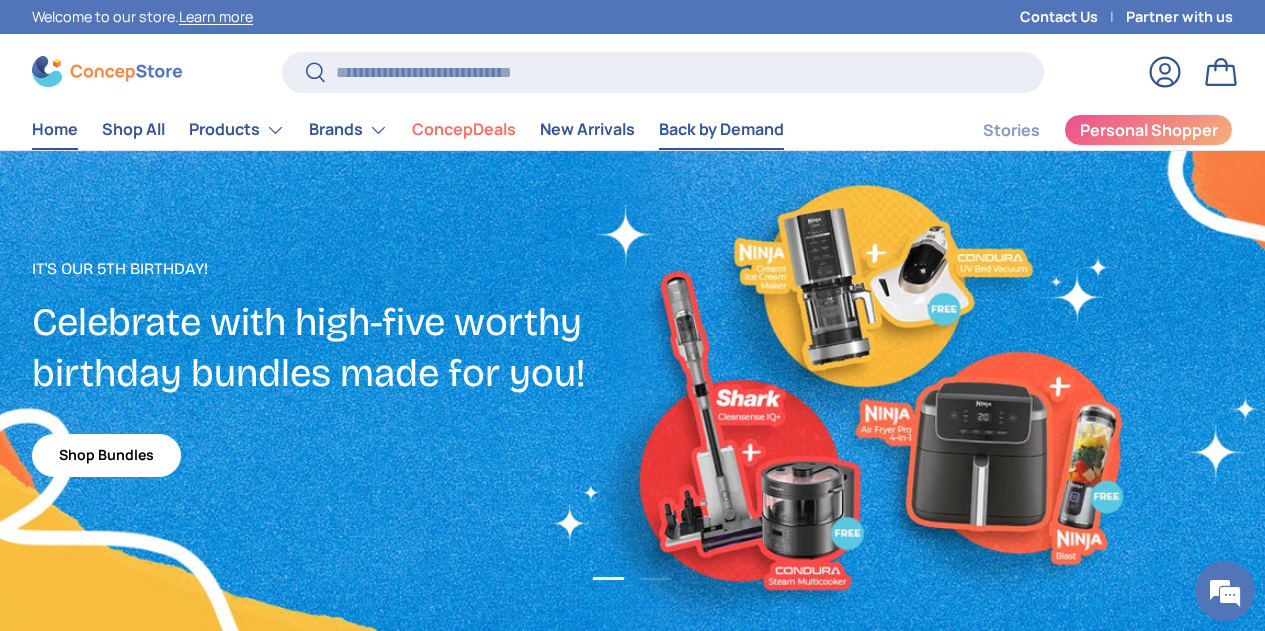 click on "Back by Demand" at bounding box center [721, 129] 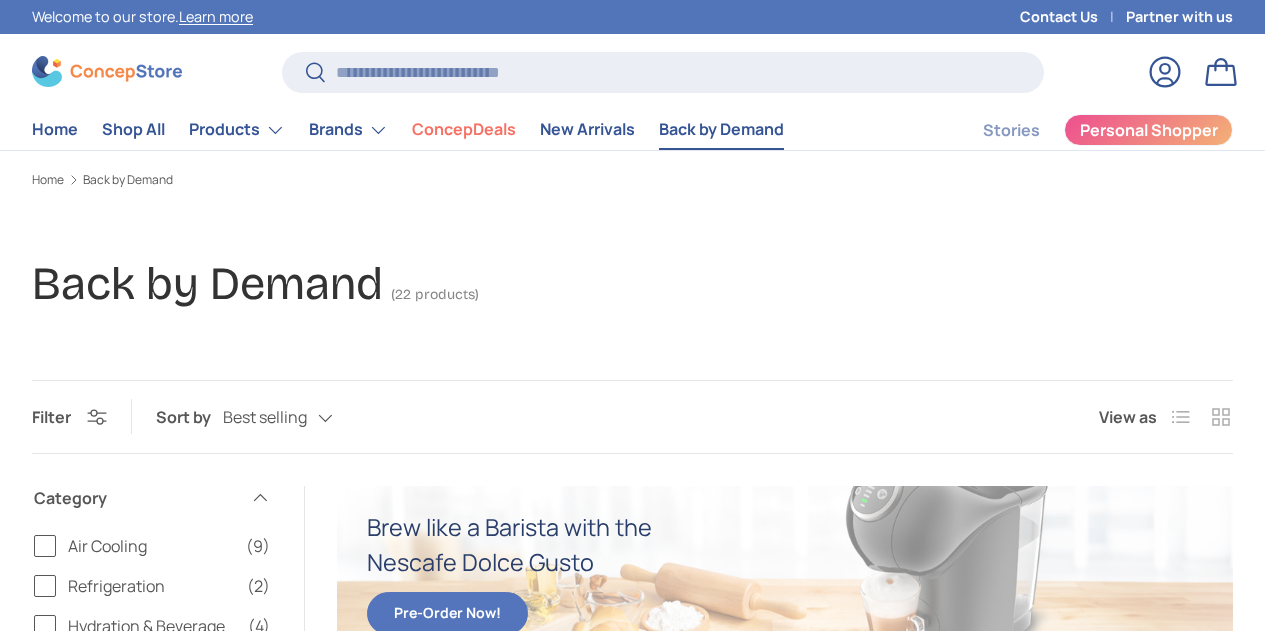 scroll, scrollTop: 200, scrollLeft: 0, axis: vertical 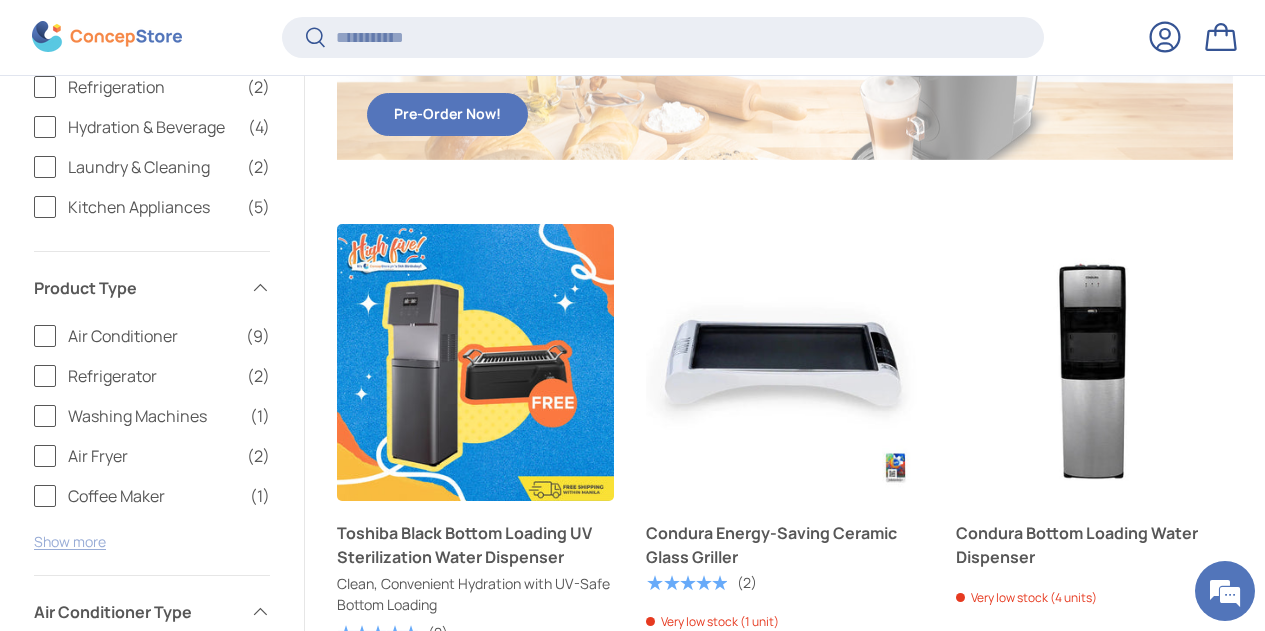 click on "Show more" at bounding box center (70, 541) 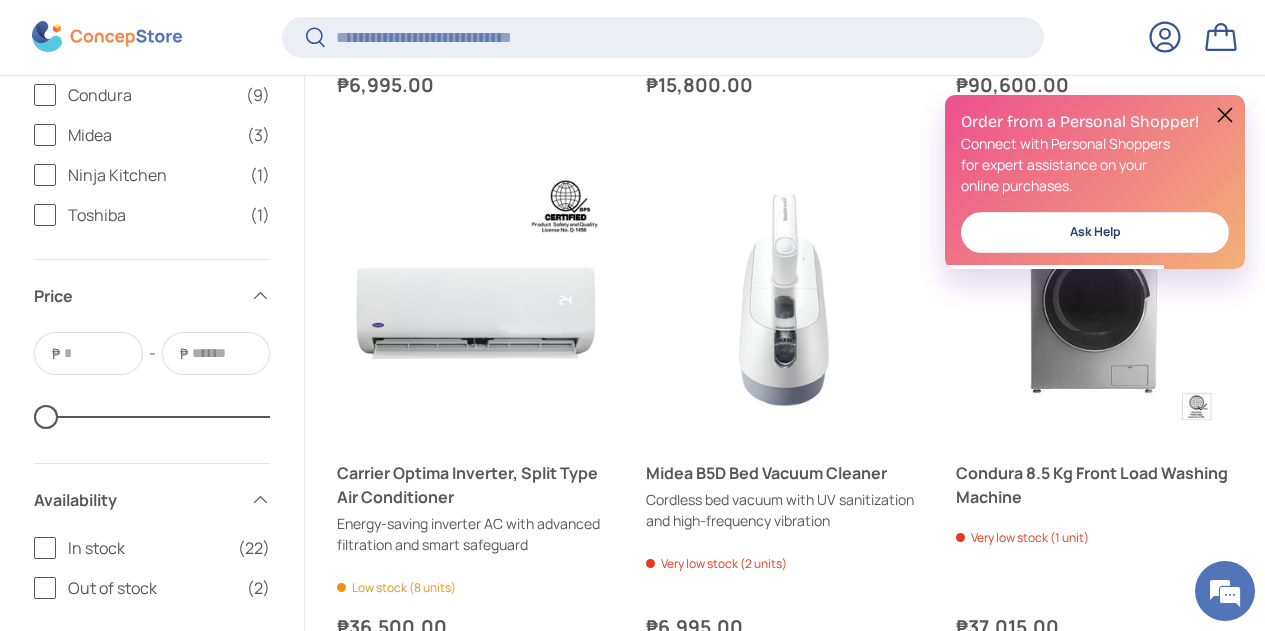 scroll, scrollTop: 2795, scrollLeft: 0, axis: vertical 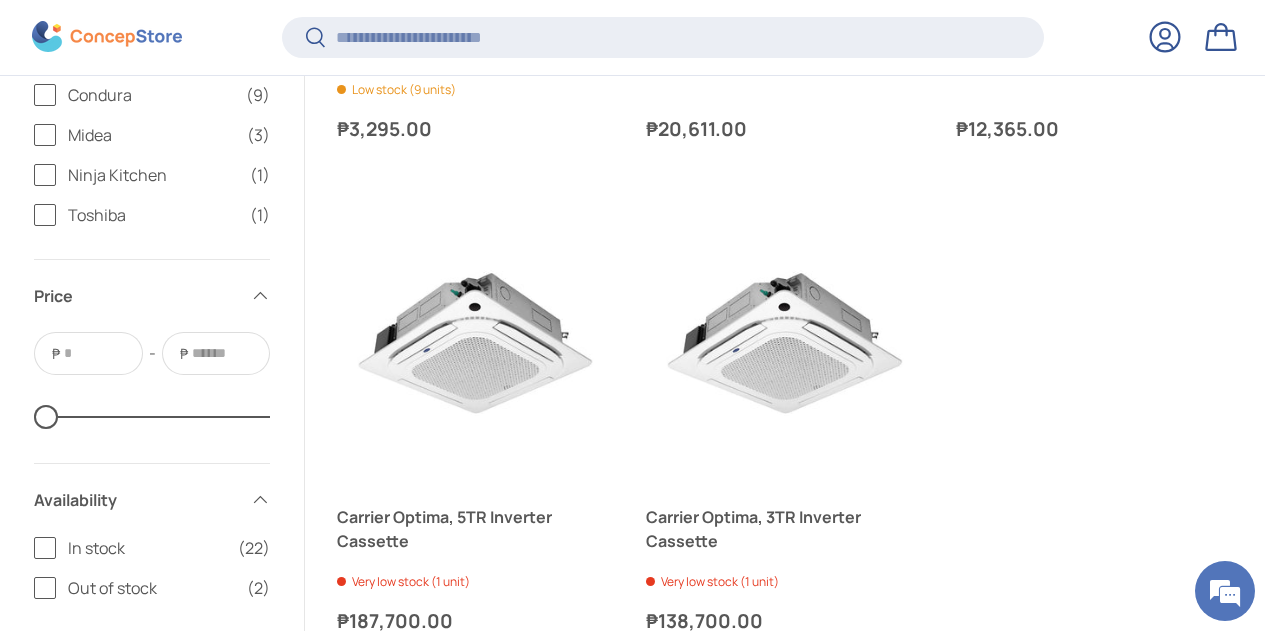 click on "Log in" at bounding box center [1165, 37] 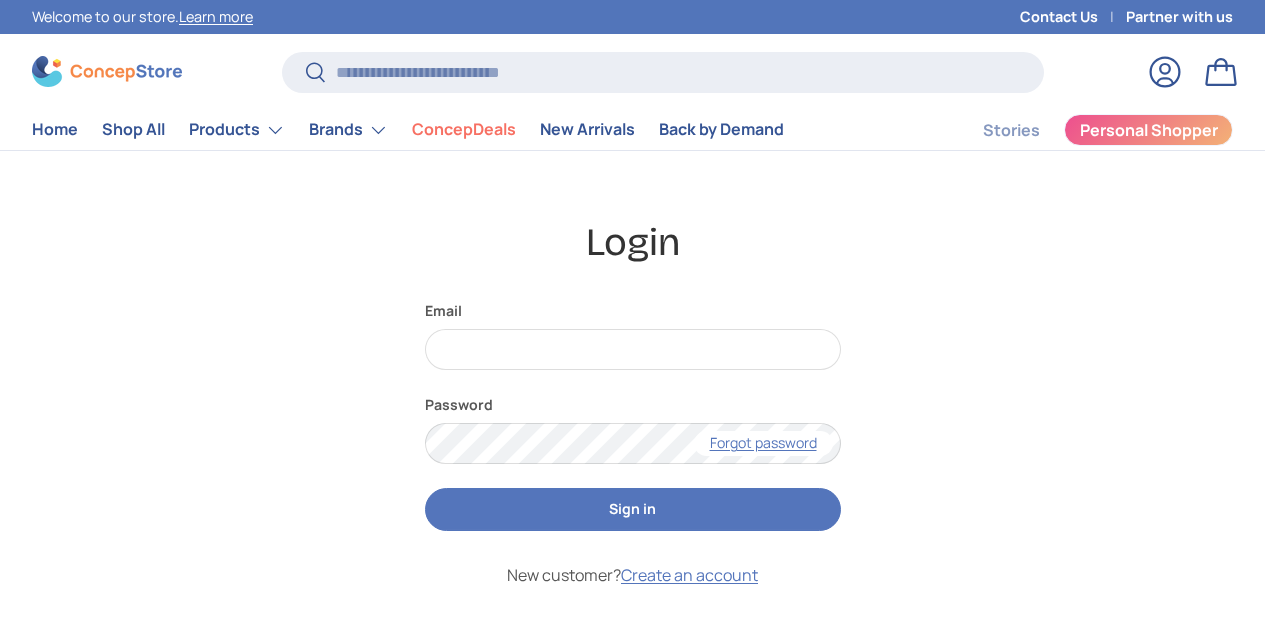 scroll, scrollTop: 0, scrollLeft: 0, axis: both 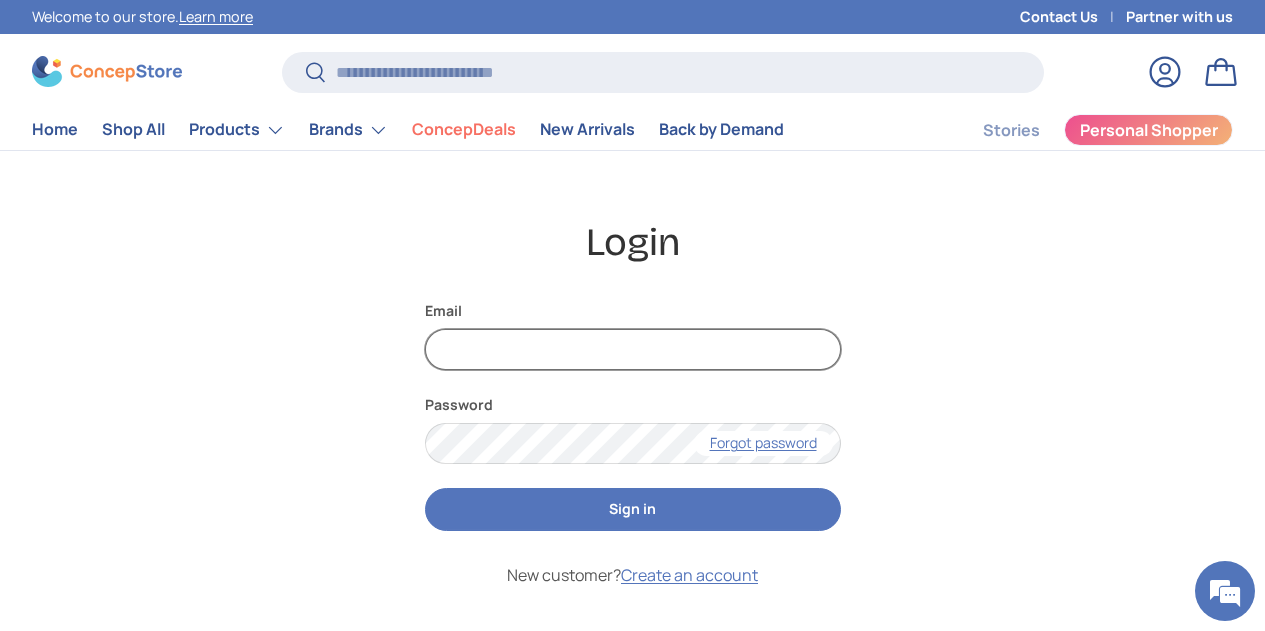click on "Email" at bounding box center (633, 349) 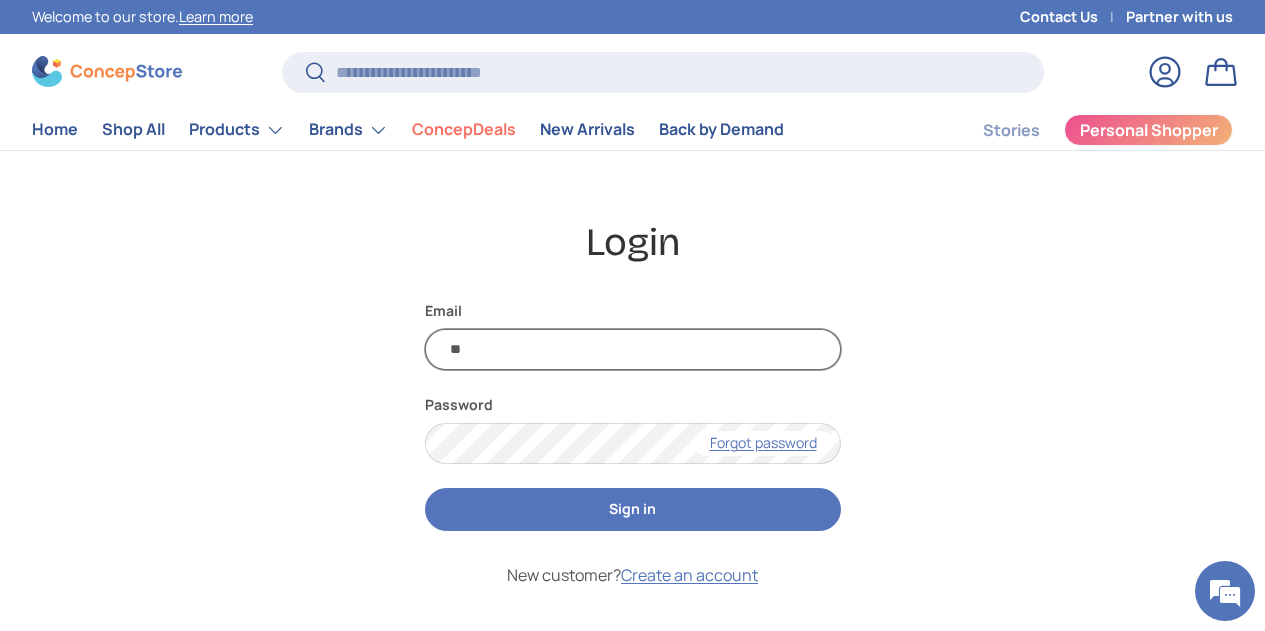 type on "**********" 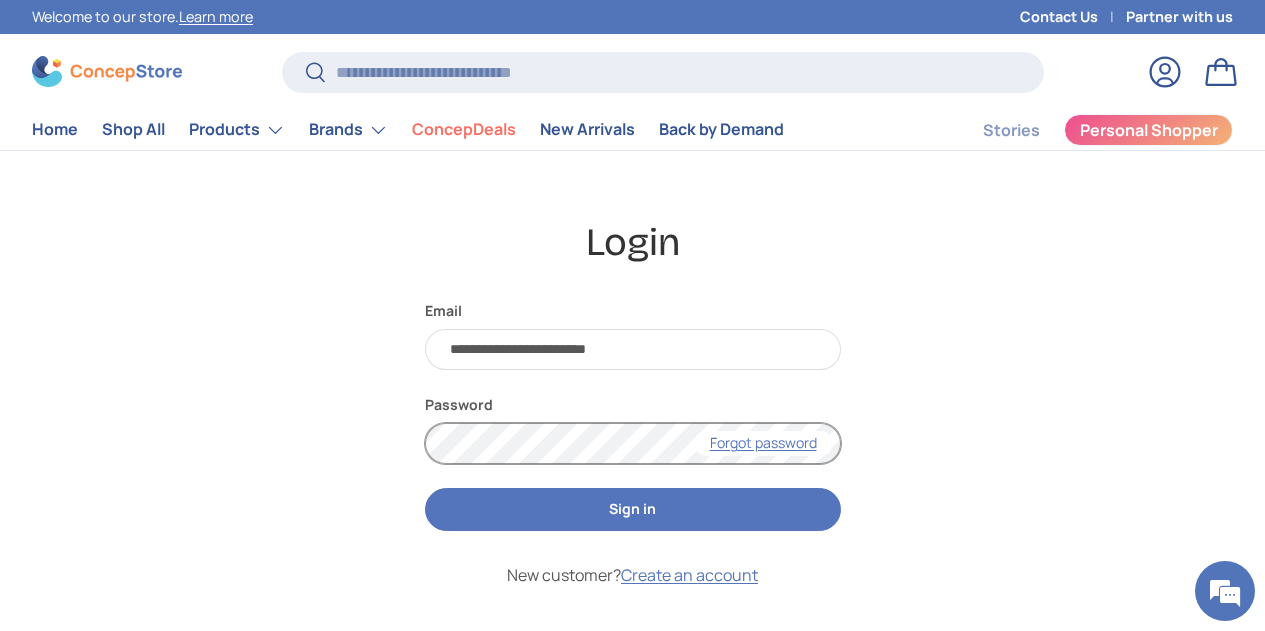 click on "Sign in" at bounding box center (633, 509) 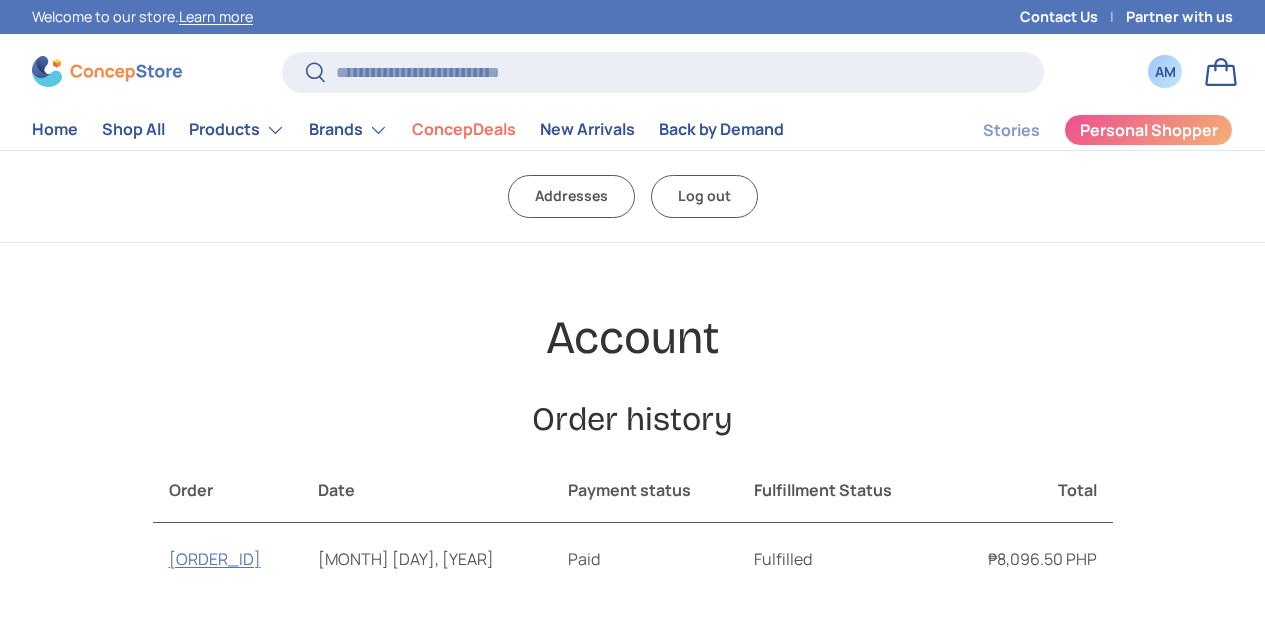 scroll, scrollTop: 0, scrollLeft: 0, axis: both 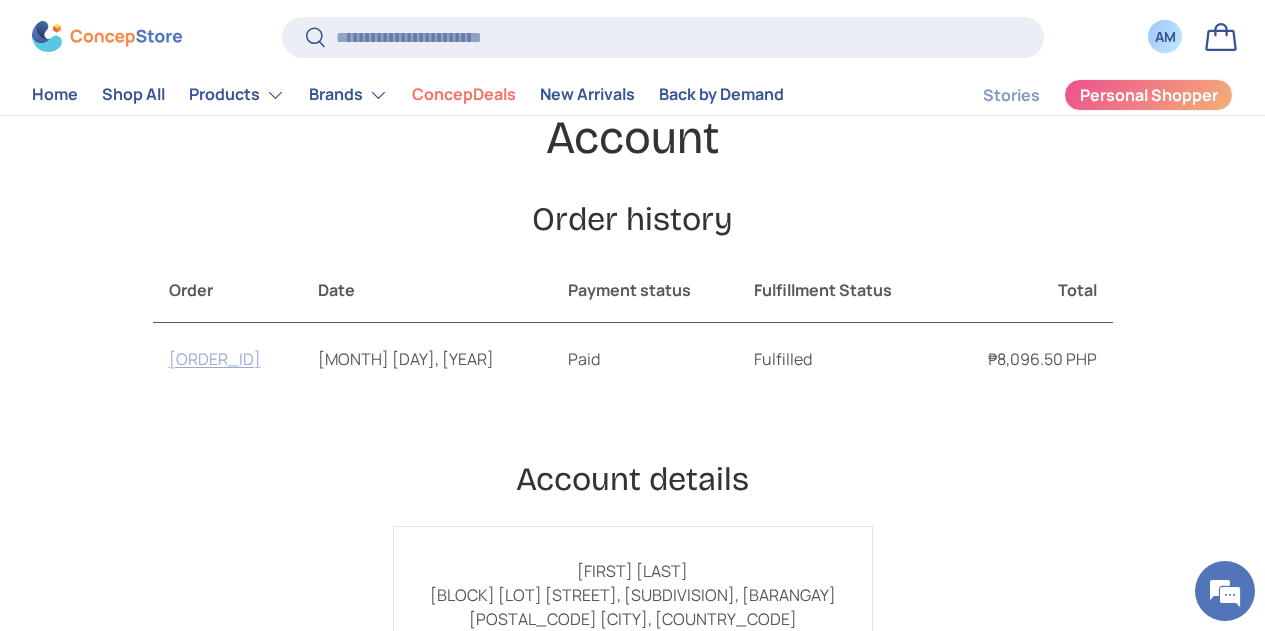click on "[ORDER_ID]" at bounding box center [215, 359] 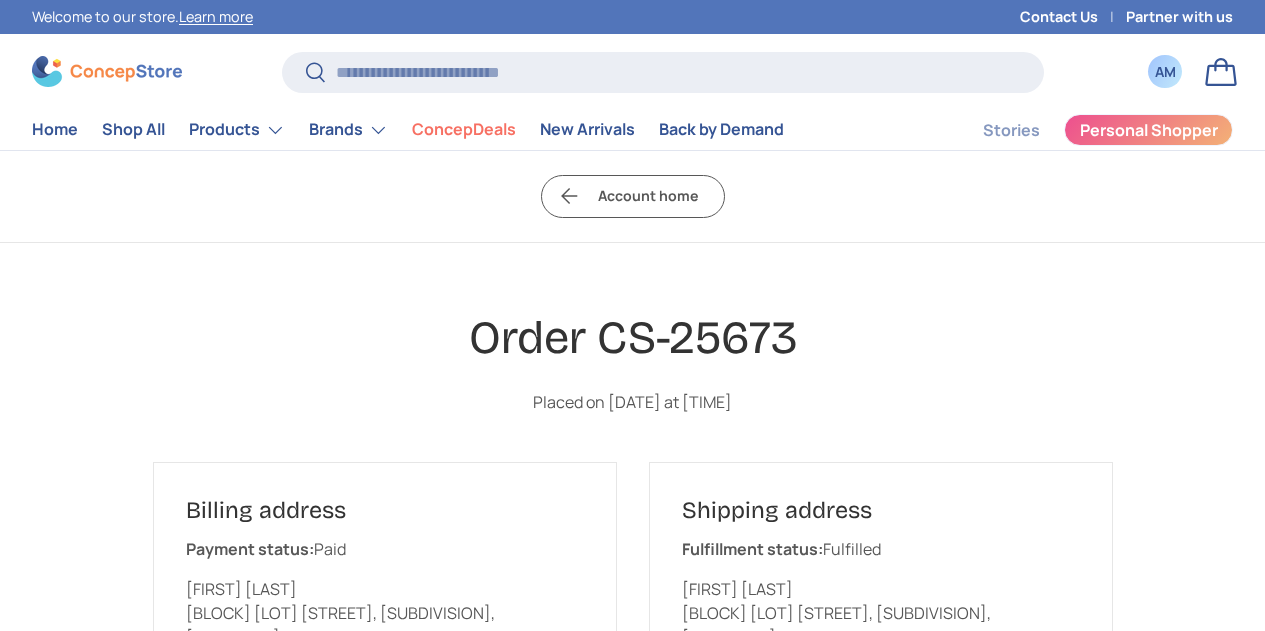 scroll, scrollTop: 0, scrollLeft: 0, axis: both 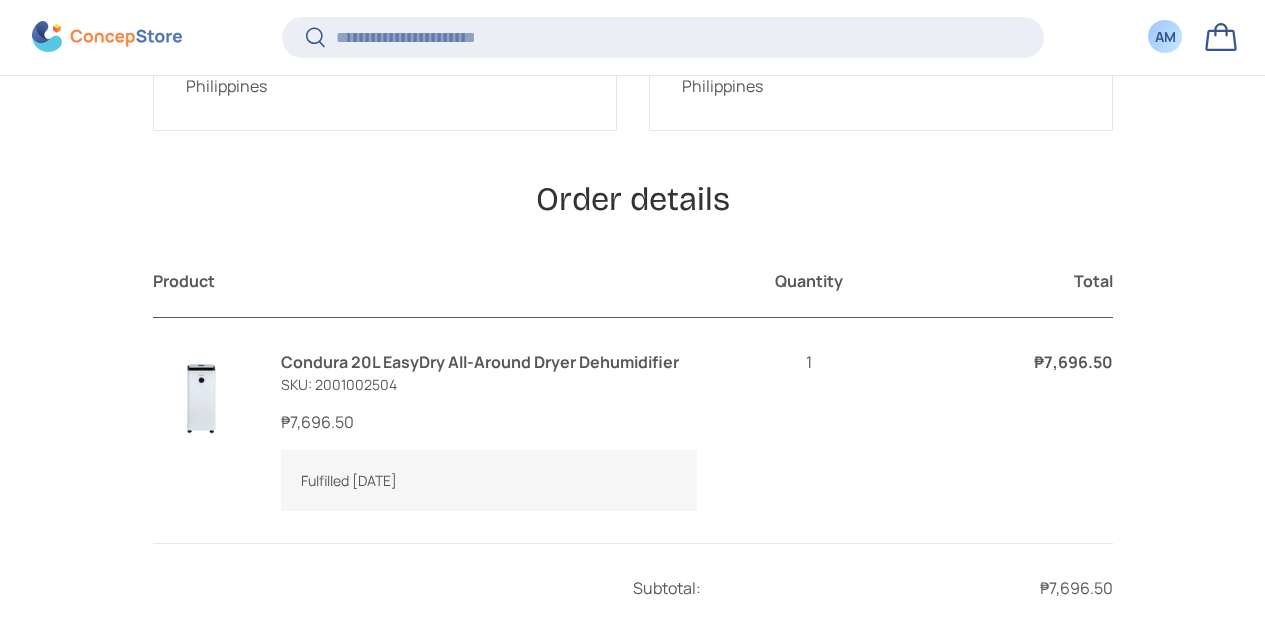 click at bounding box center [201, 398] 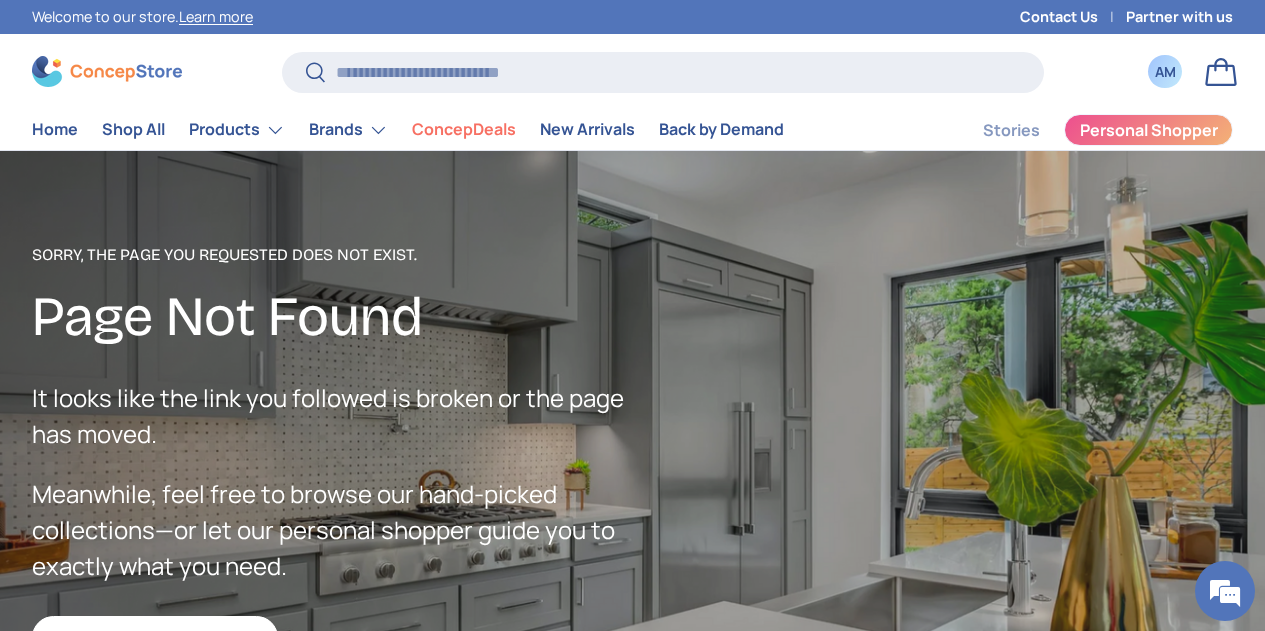 scroll, scrollTop: 0, scrollLeft: 0, axis: both 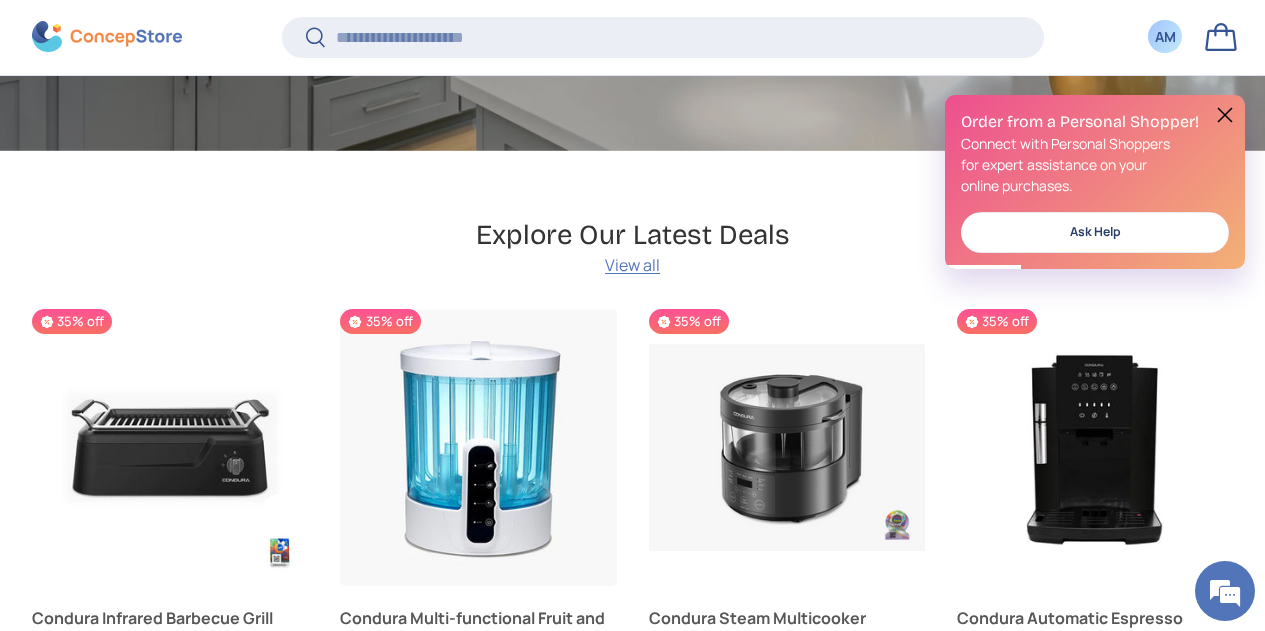 click on "Ask Help" at bounding box center (1095, 232) 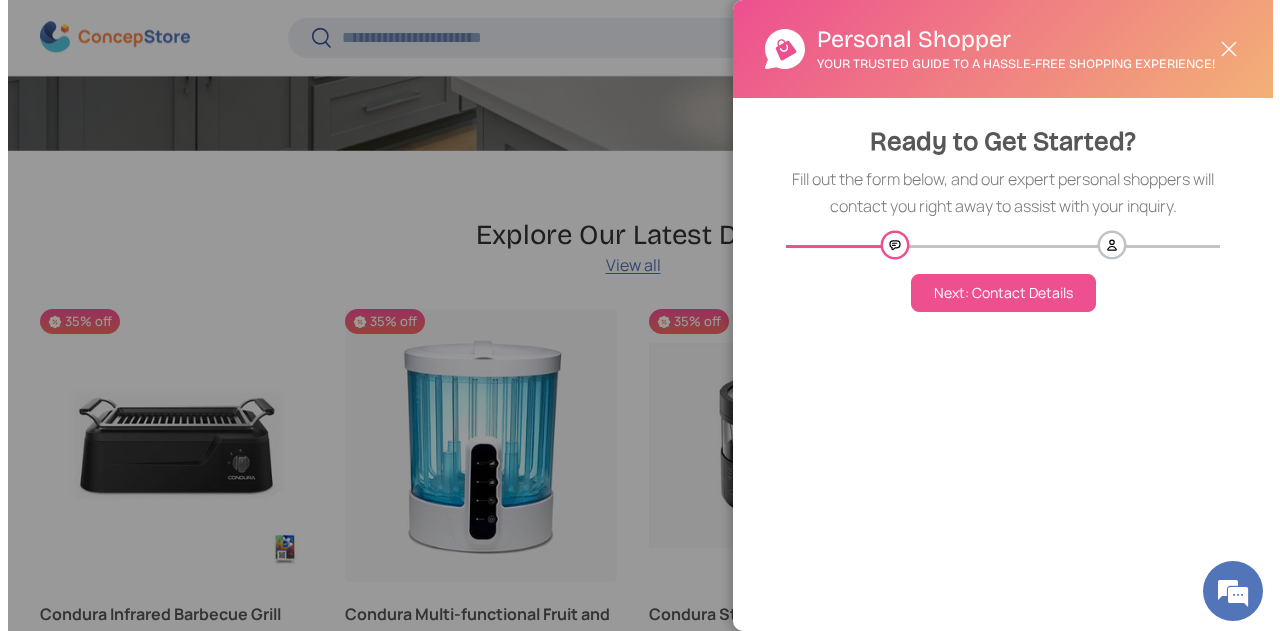 scroll, scrollTop: 0, scrollLeft: 0, axis: both 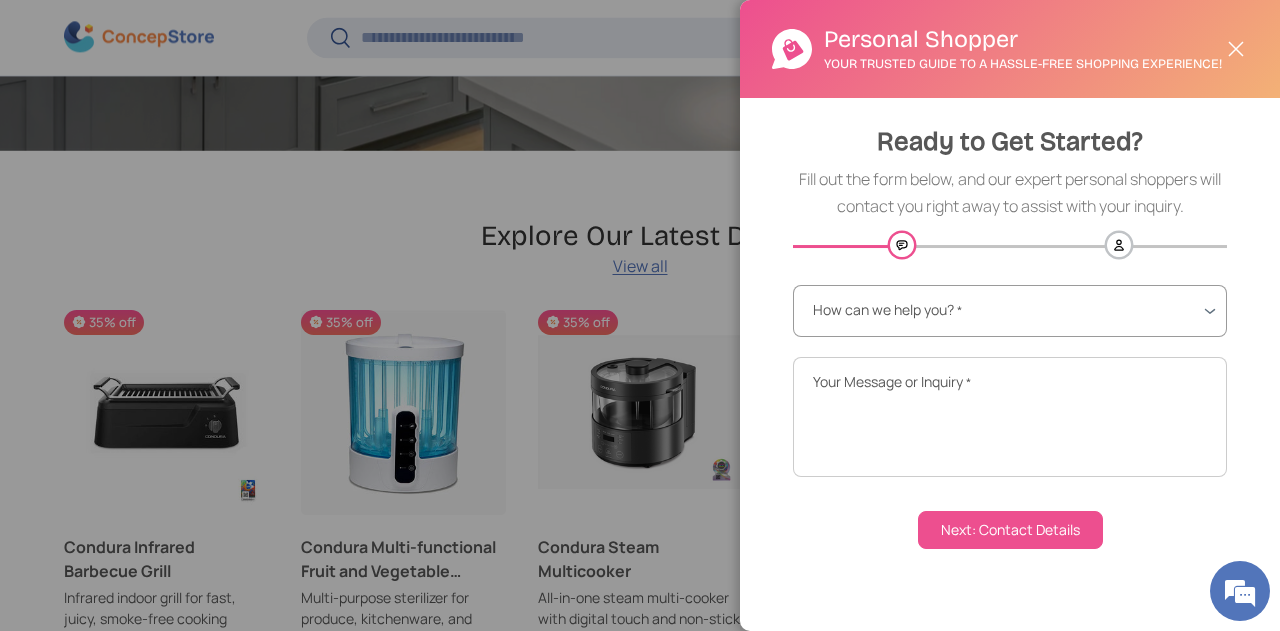 click on "**********" at bounding box center (1010, 311) 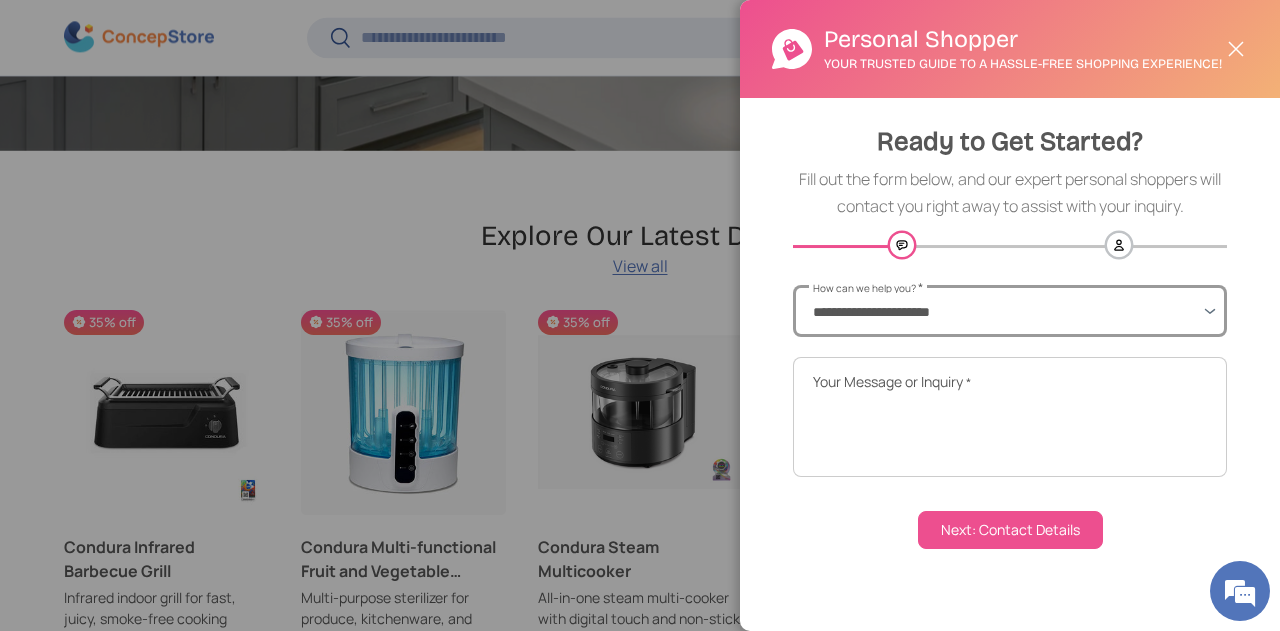 select on "**********" 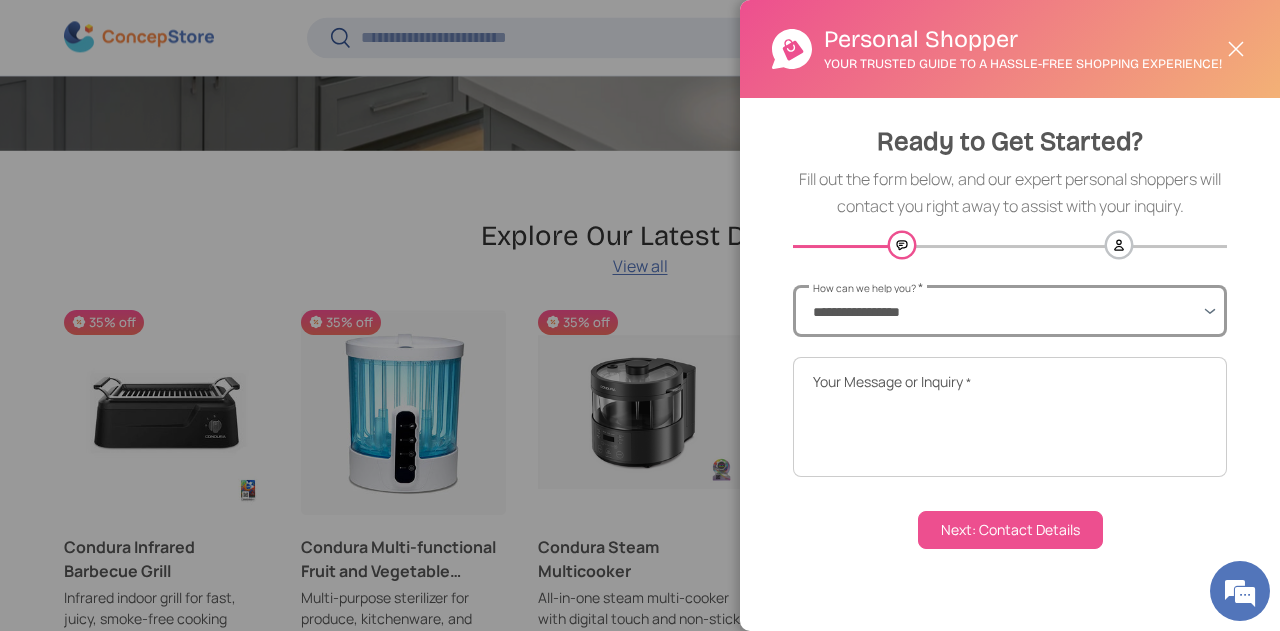 click on "**********" at bounding box center (1010, 311) 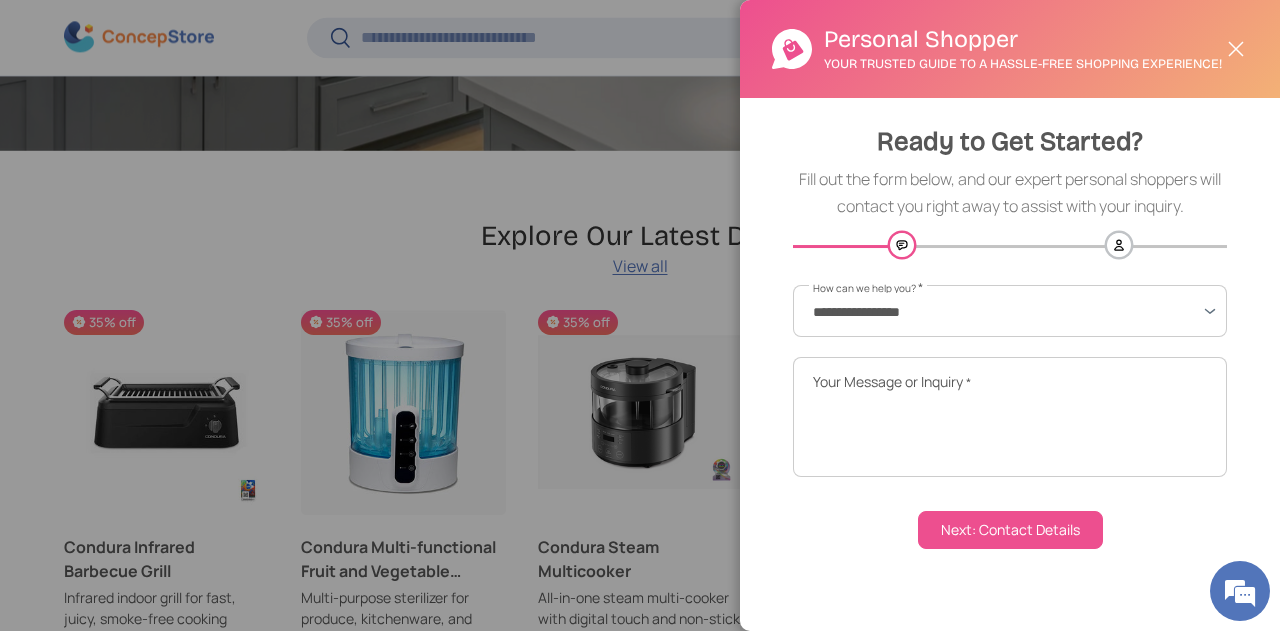 click on "Close" at bounding box center (1236, 49) 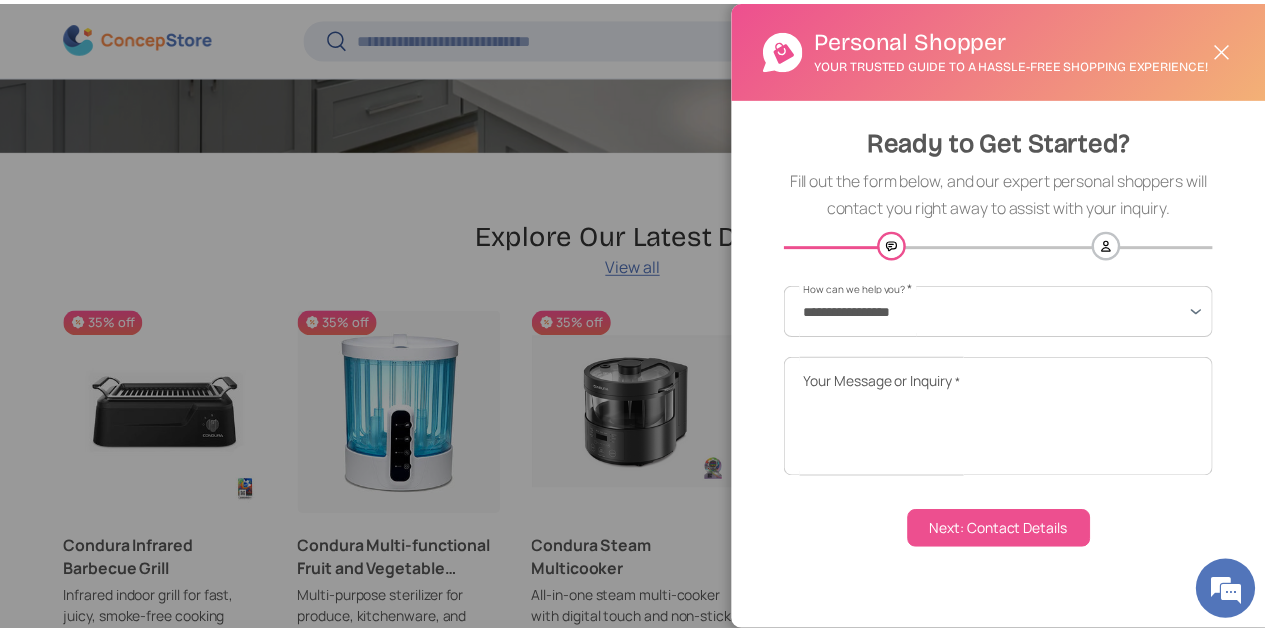 scroll, scrollTop: 616, scrollLeft: 0, axis: vertical 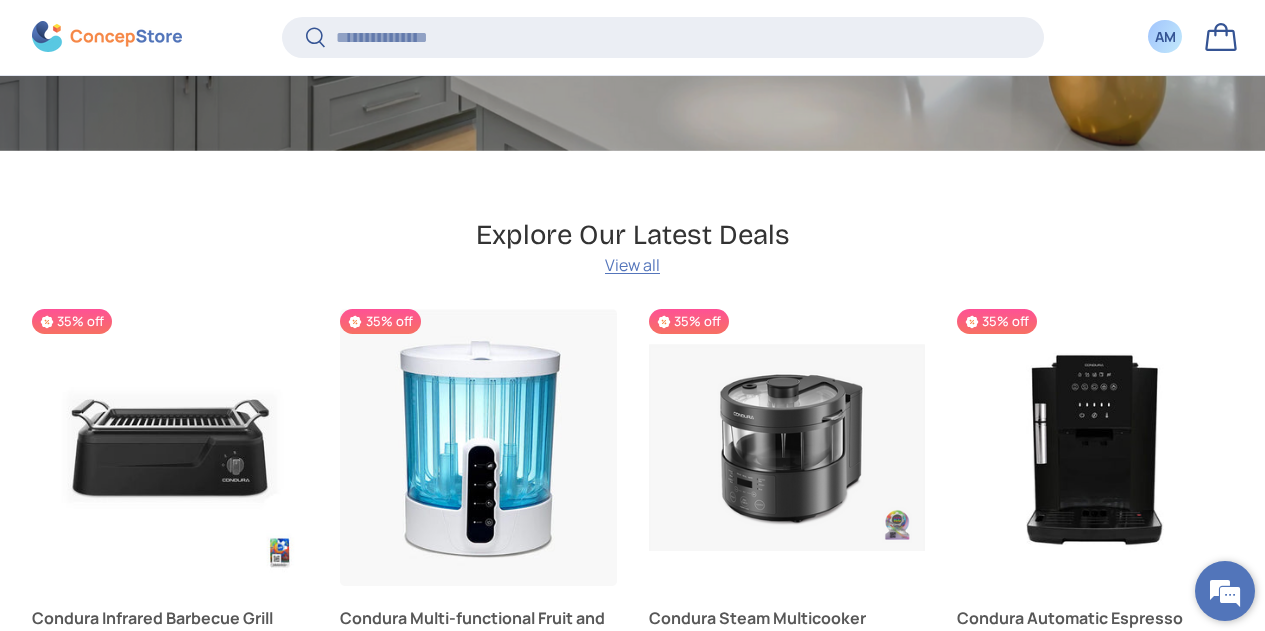 click at bounding box center (1225, 591) 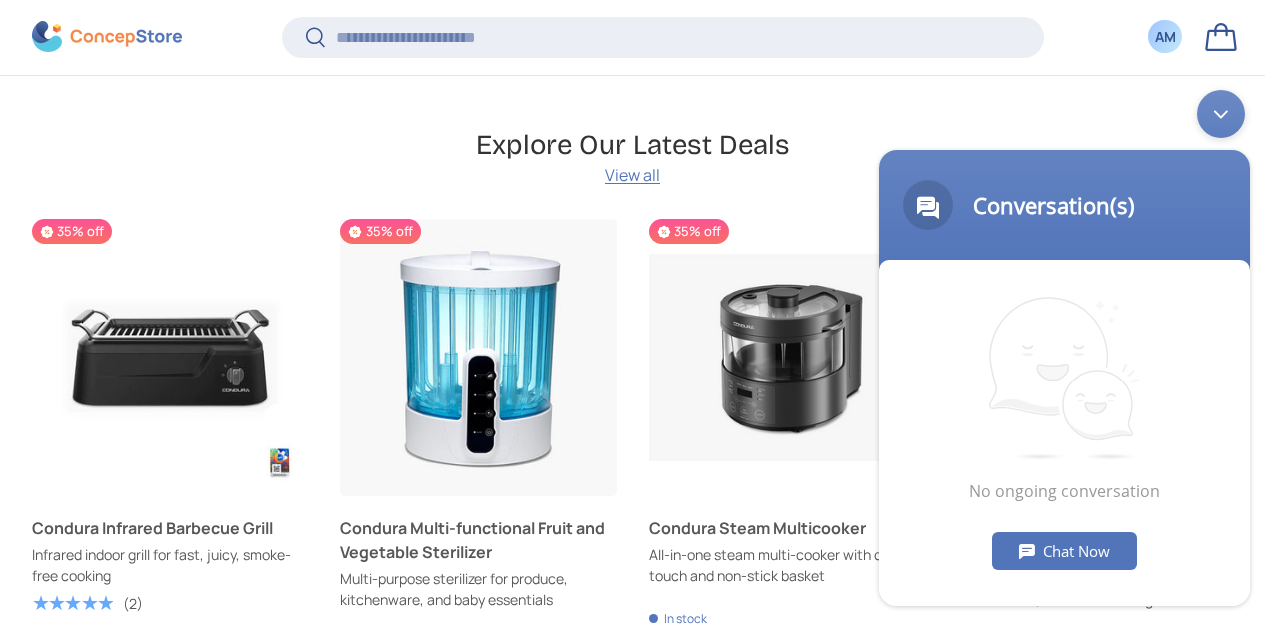 scroll, scrollTop: 716, scrollLeft: 0, axis: vertical 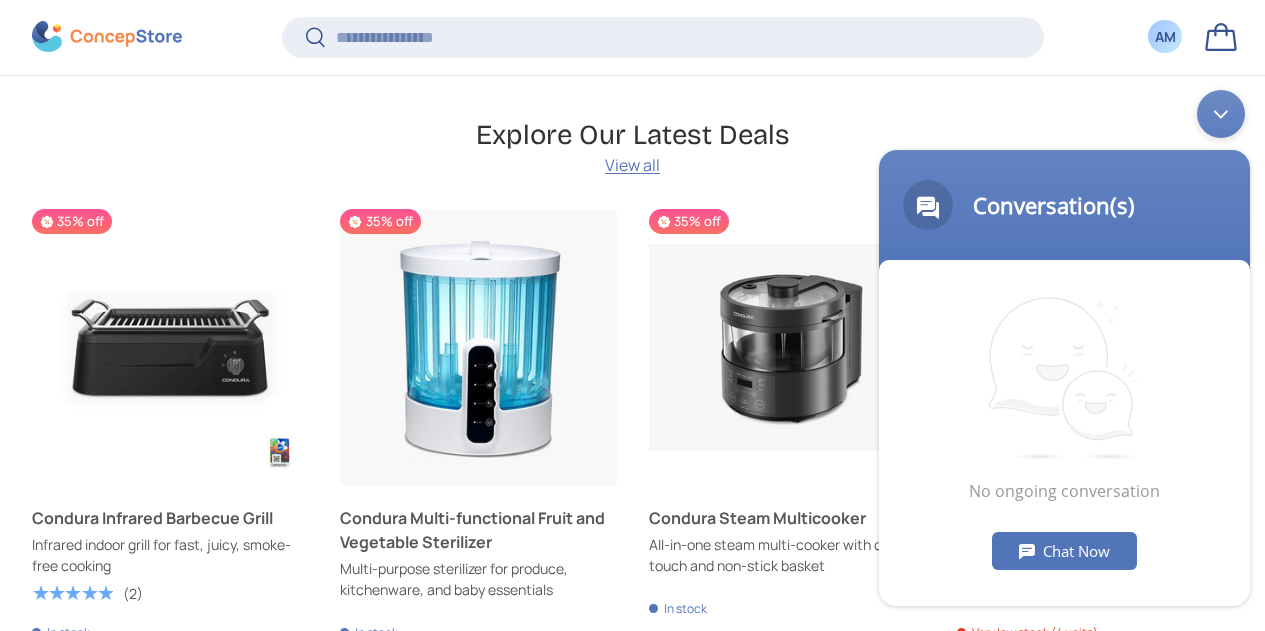 click on "Chat Now" at bounding box center [1064, 550] 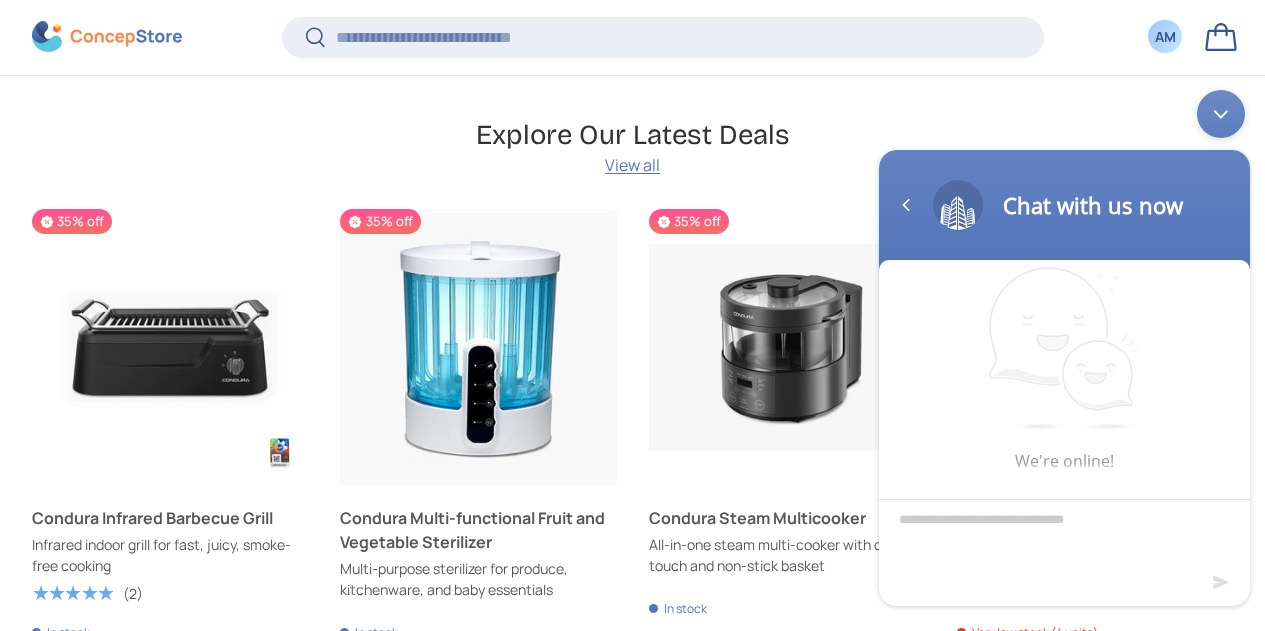 click at bounding box center [1064, 533] 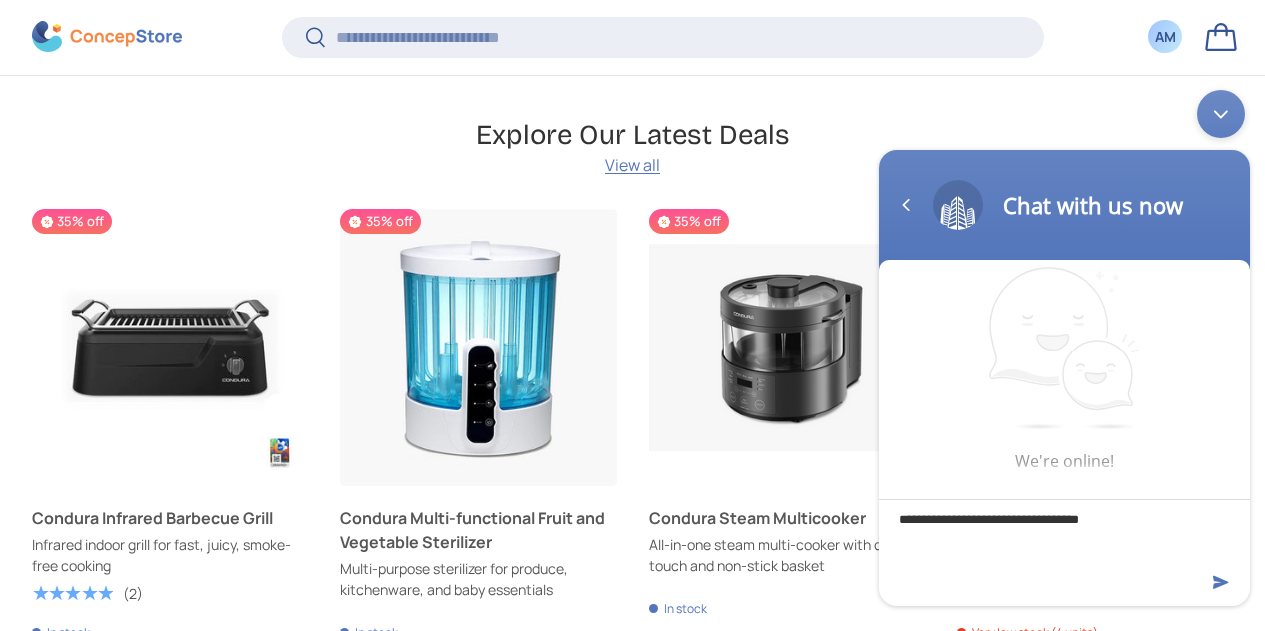 type on "**********" 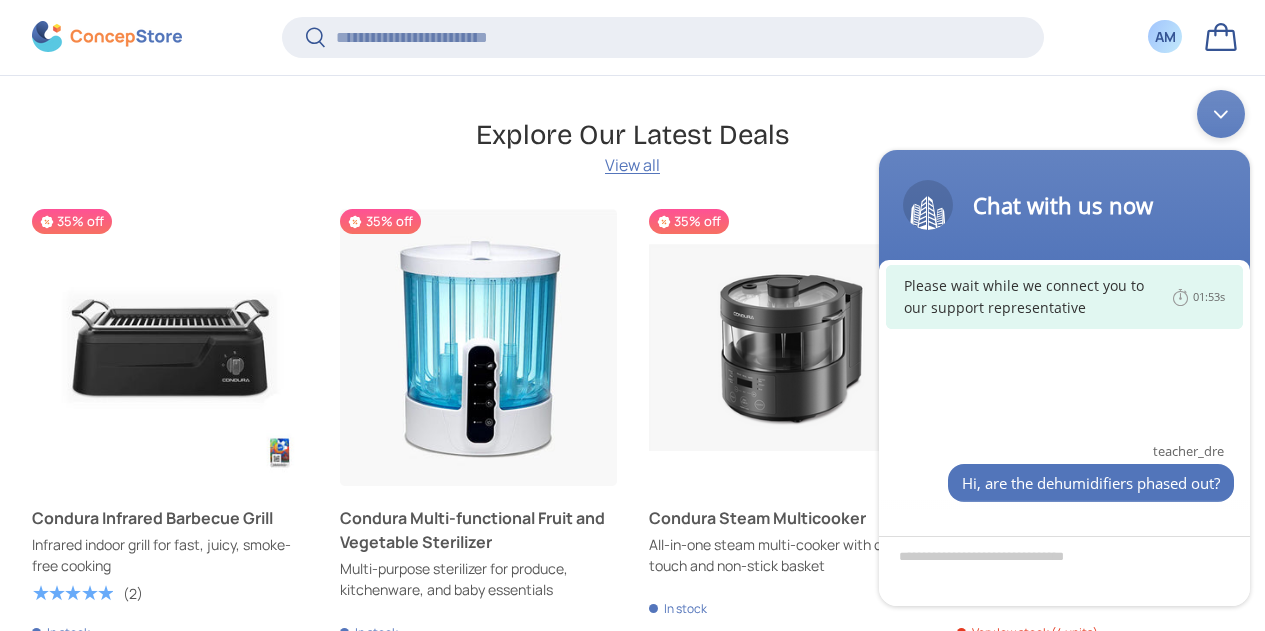click at bounding box center [1221, 113] 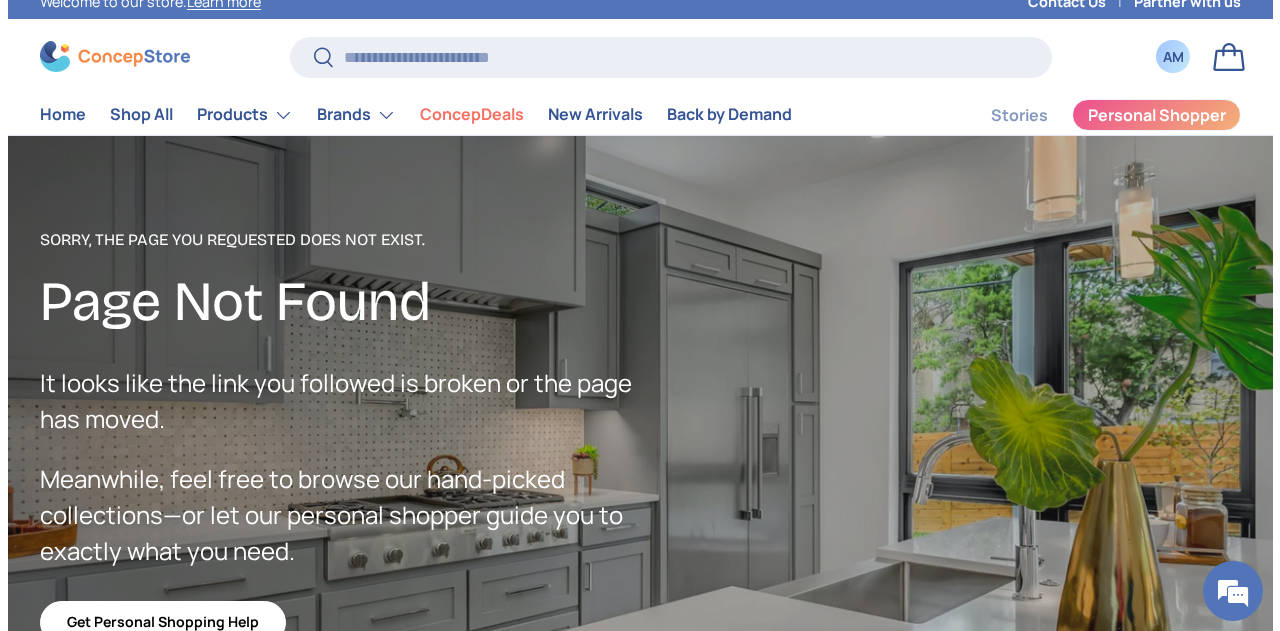 scroll, scrollTop: 0, scrollLeft: 0, axis: both 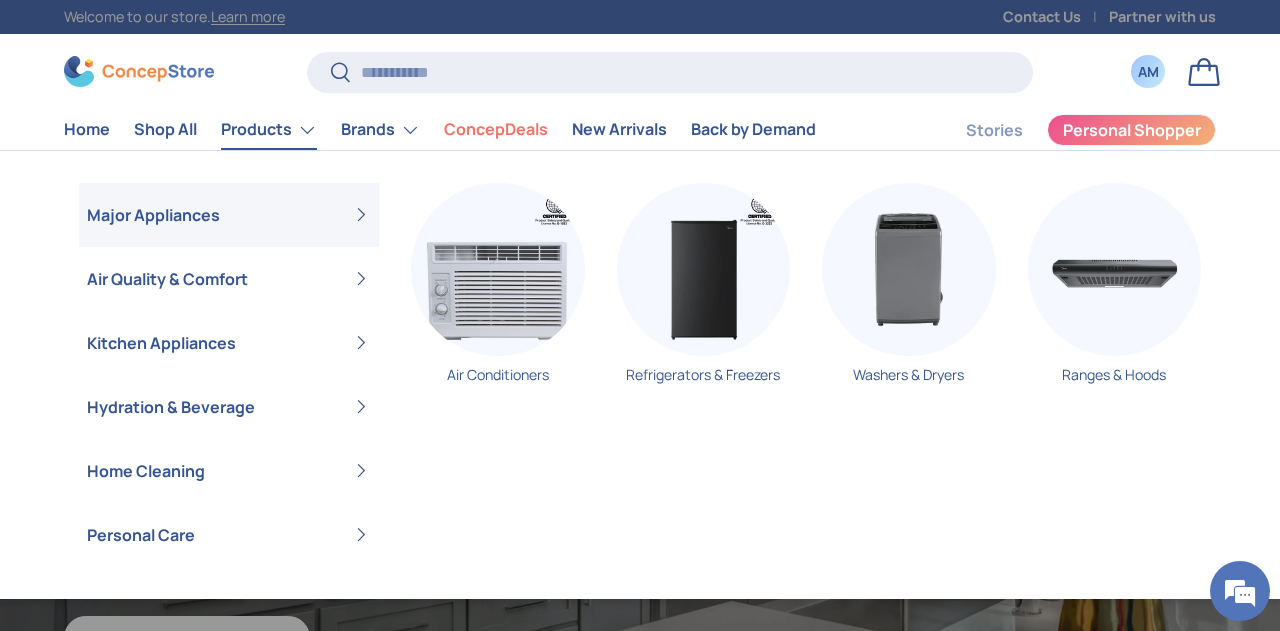 click on "Products" at bounding box center [269, 130] 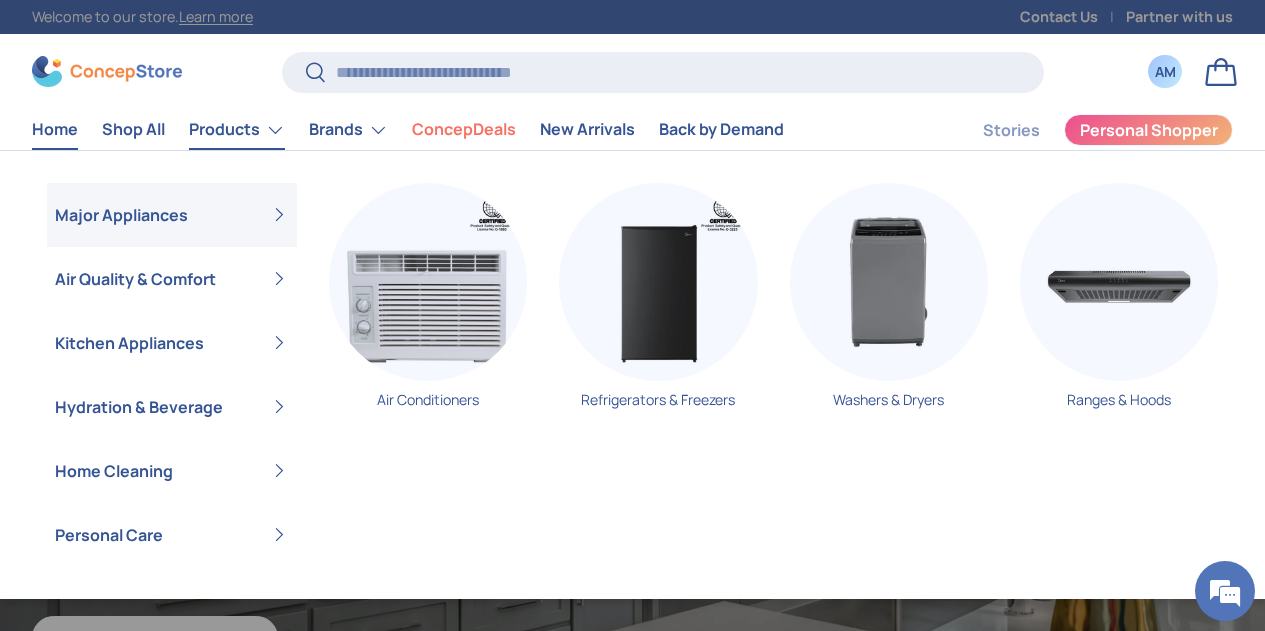 click on "Home" at bounding box center (55, 129) 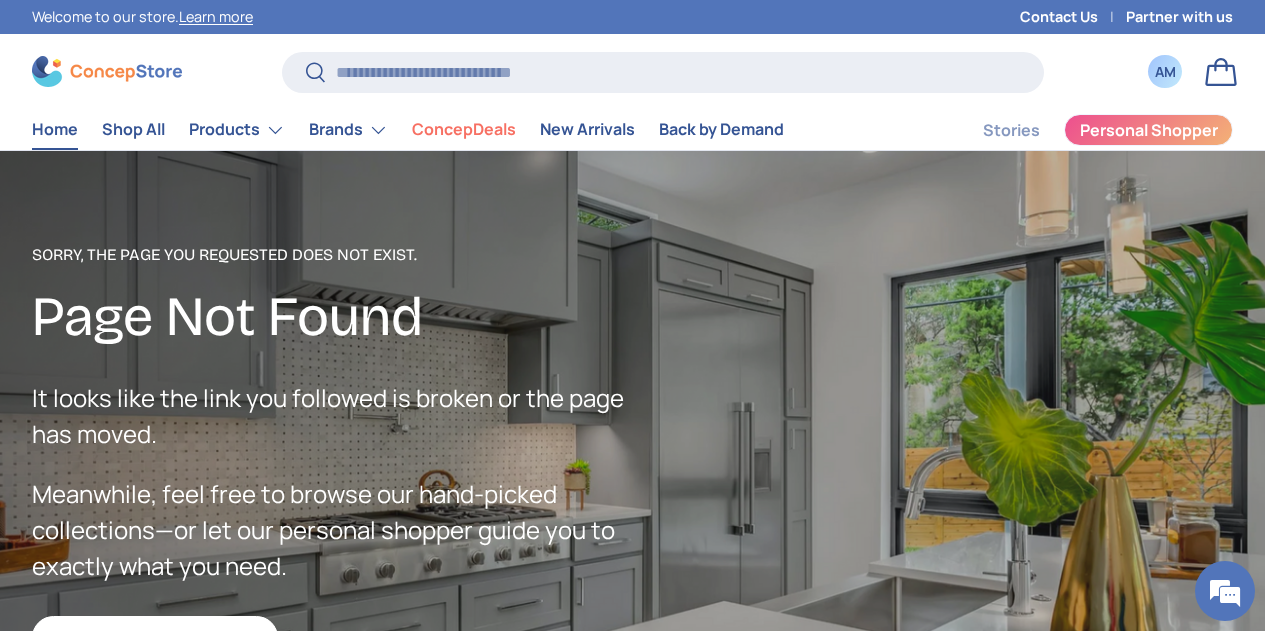click on "Home" at bounding box center (55, 129) 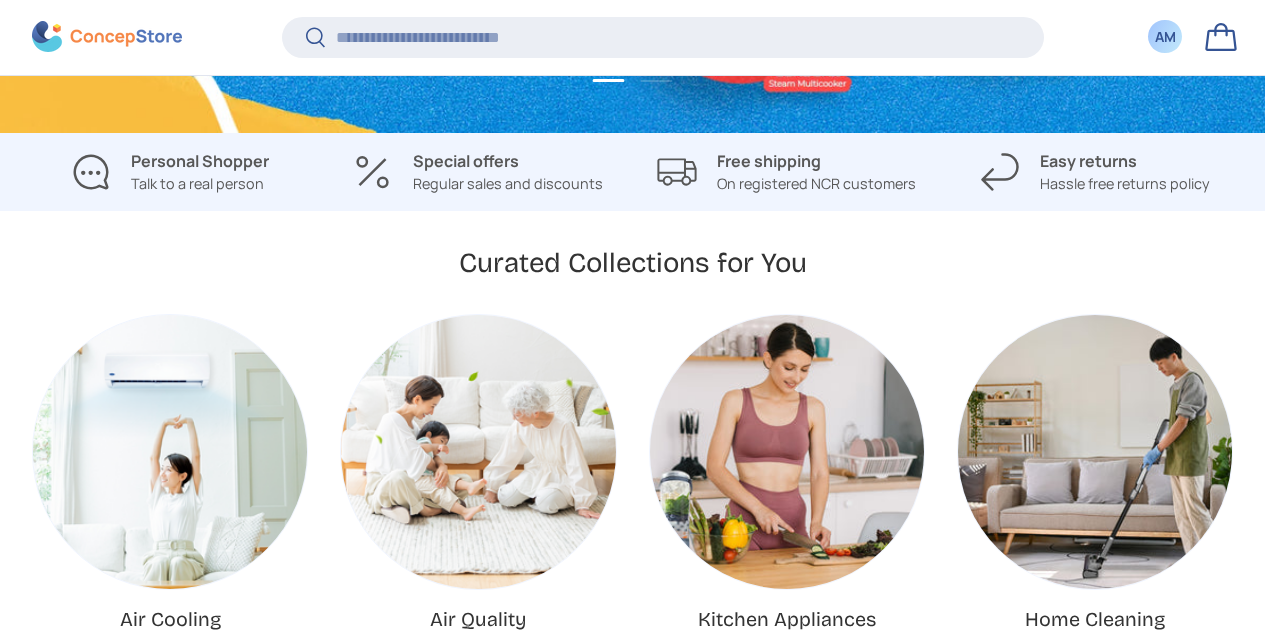 scroll, scrollTop: 516, scrollLeft: 0, axis: vertical 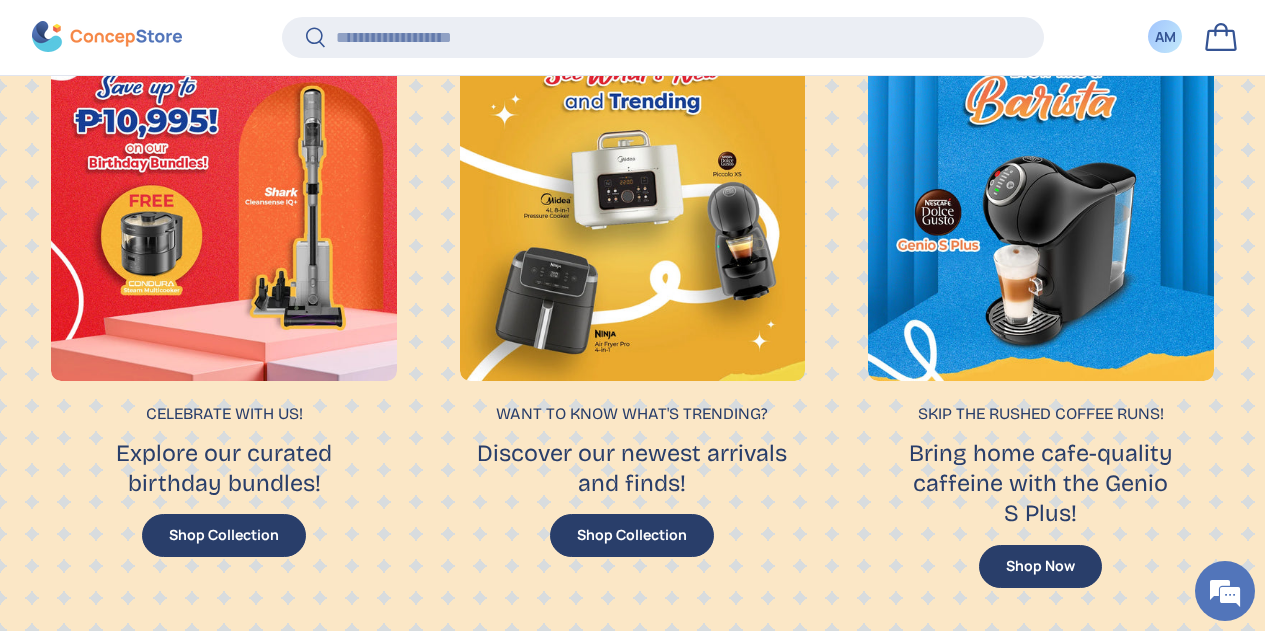 click on "Shop Collection" at bounding box center (632, 535) 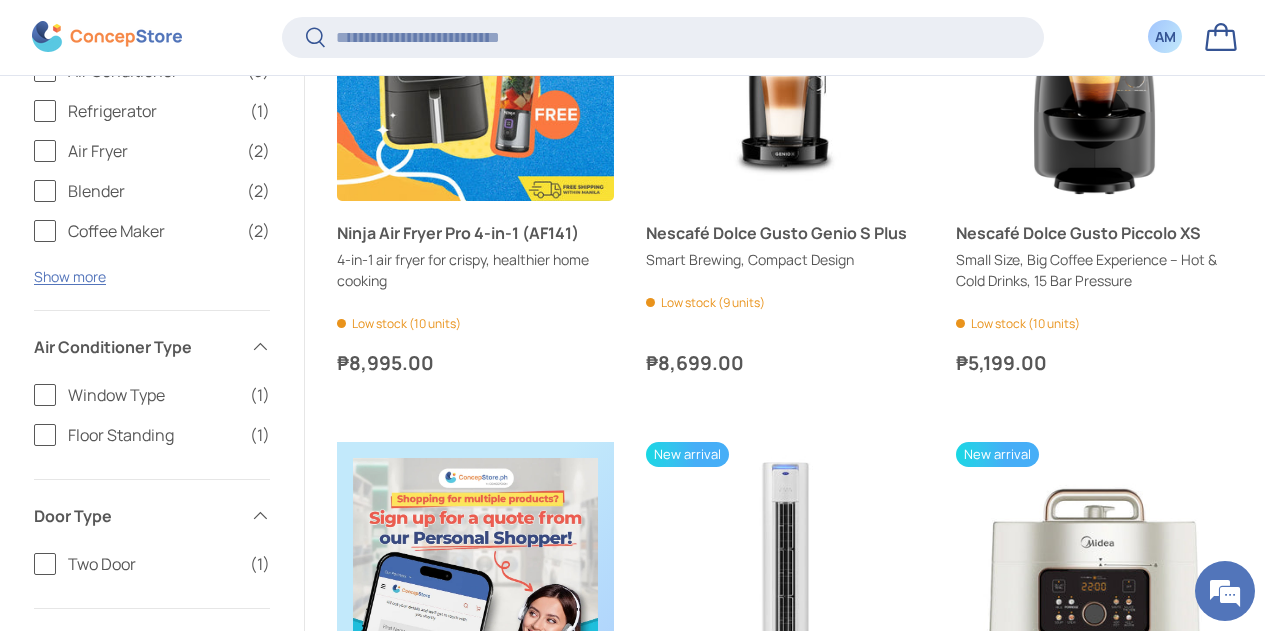 scroll, scrollTop: 0, scrollLeft: 0, axis: both 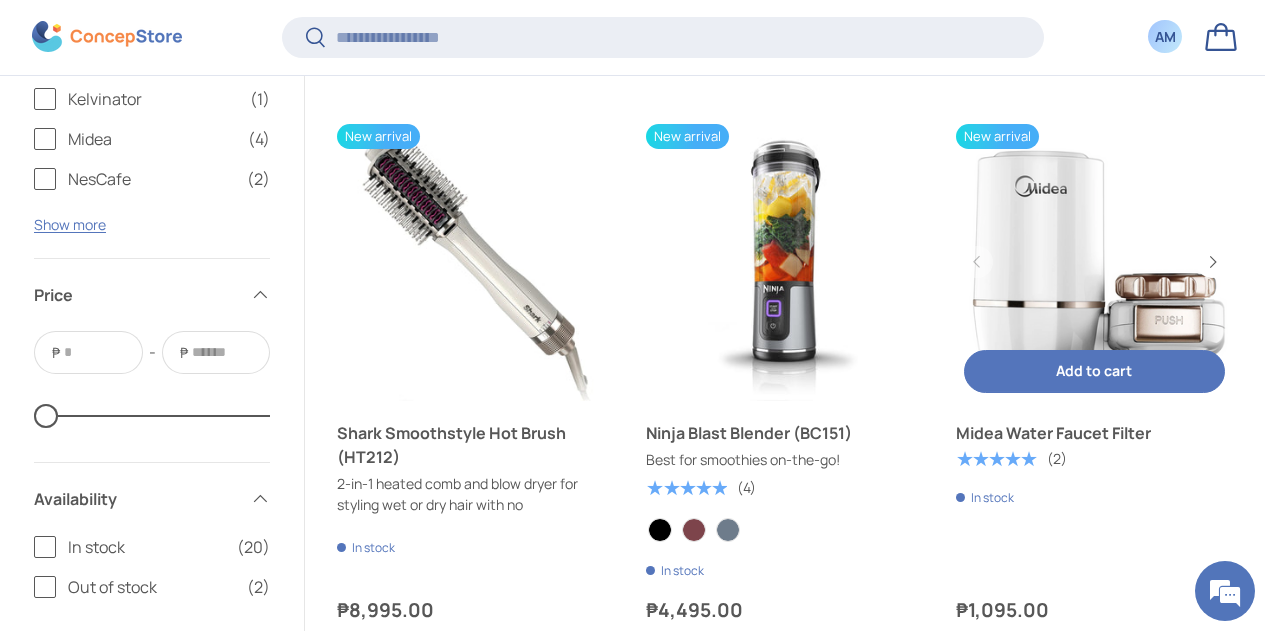 click on "Midea Water Faucet Filter" at bounding box center [1094, 433] 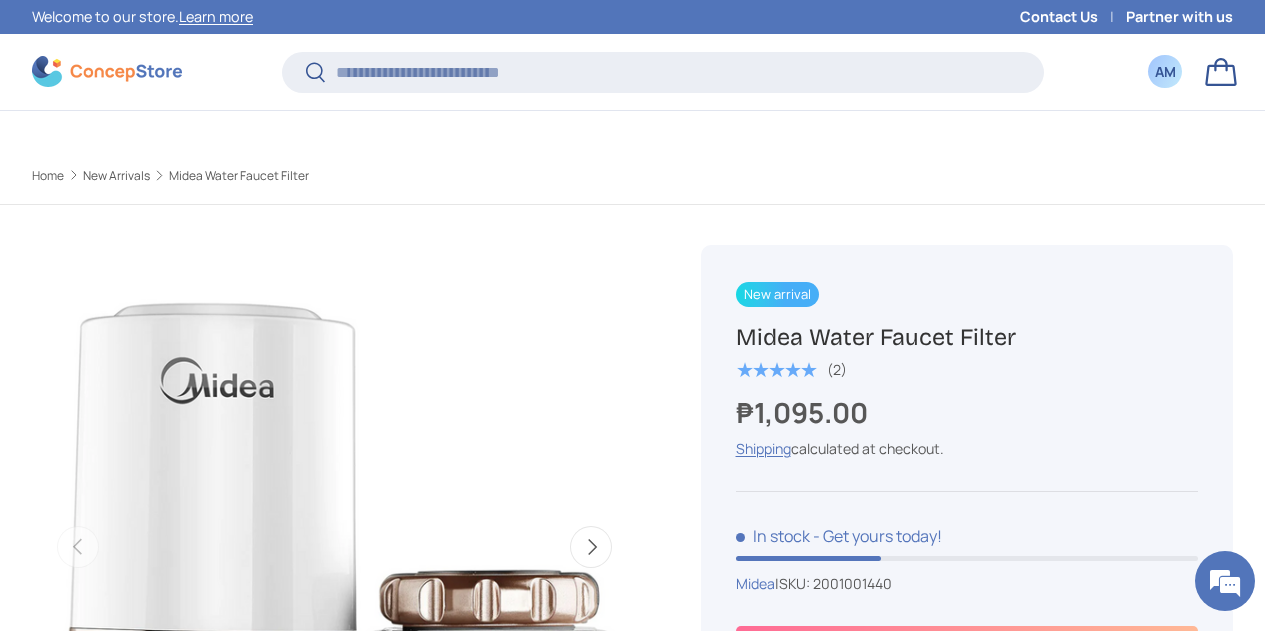 scroll, scrollTop: 396, scrollLeft: 0, axis: vertical 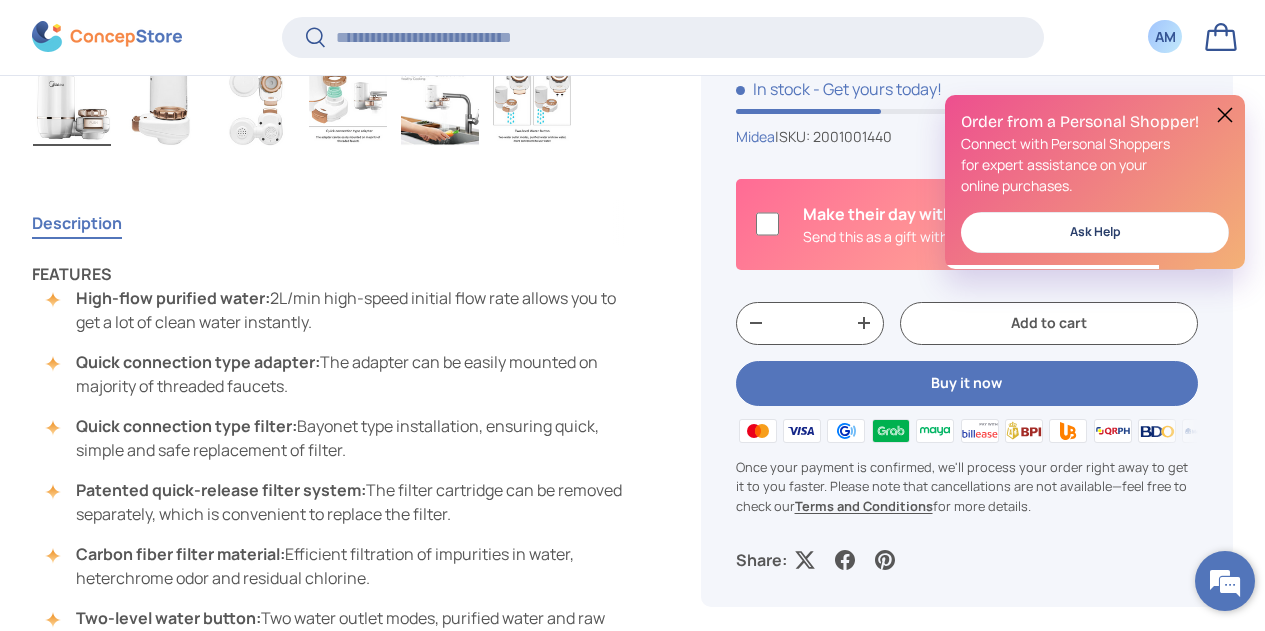 click at bounding box center (1225, 581) 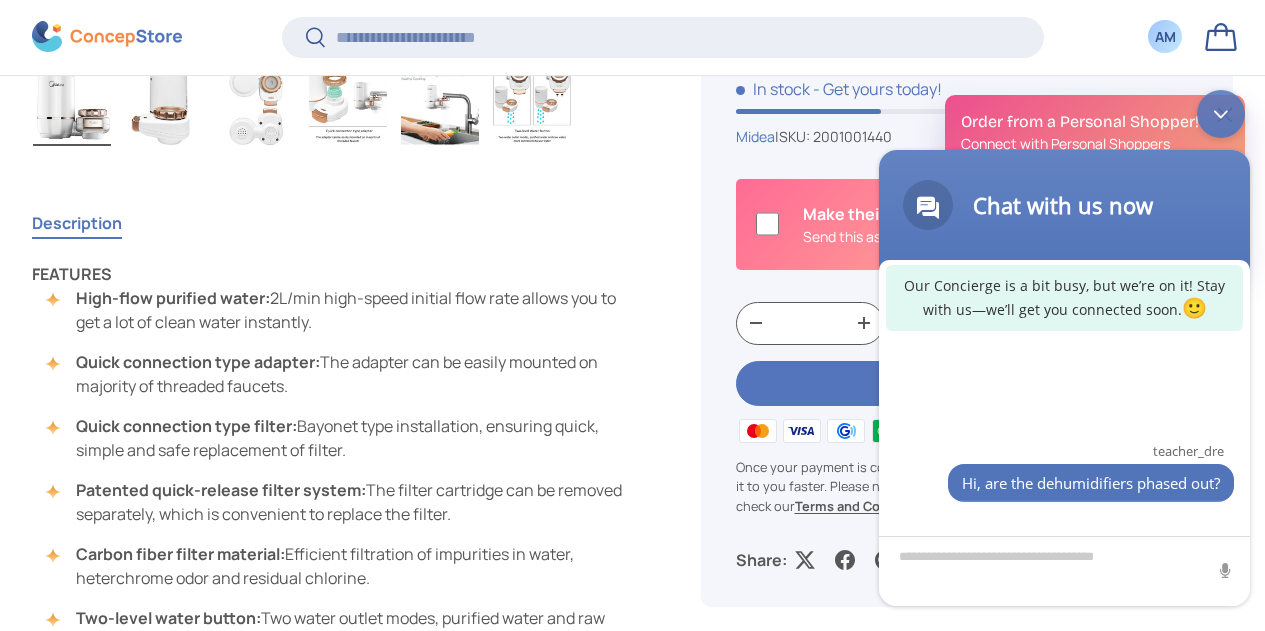 click on "Patented quick-release filter system:  The filter cartridge can be removed separately, which is convenient to replace the filter." at bounding box center (344, 502) 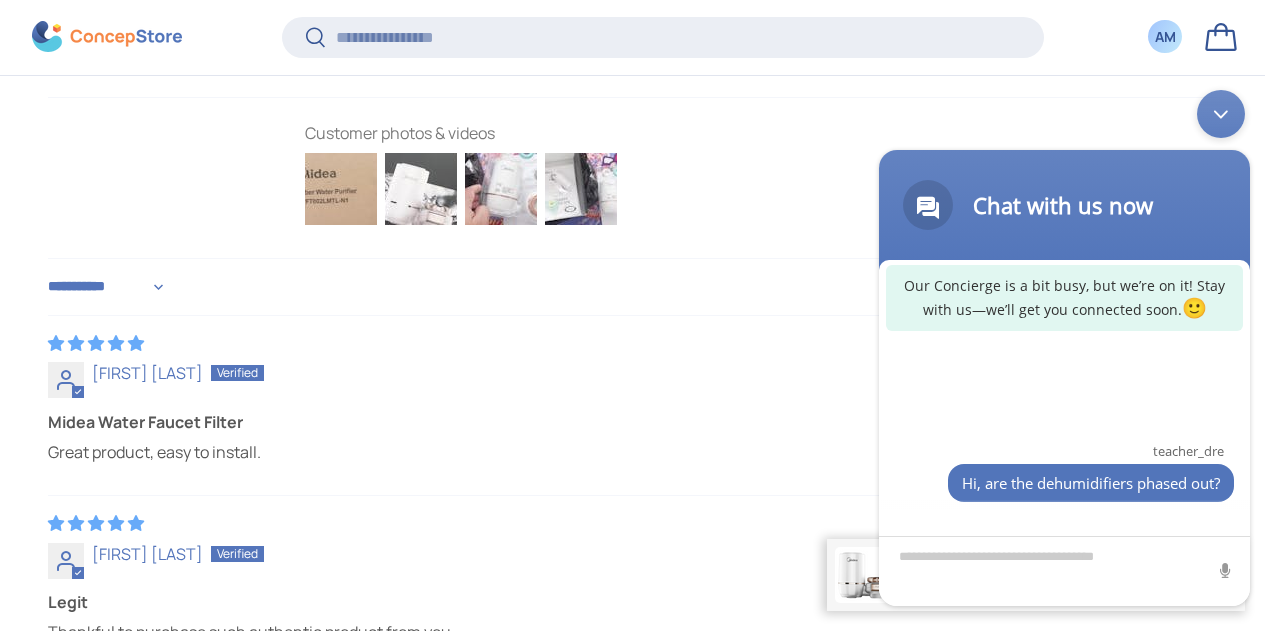 scroll, scrollTop: 2196, scrollLeft: 0, axis: vertical 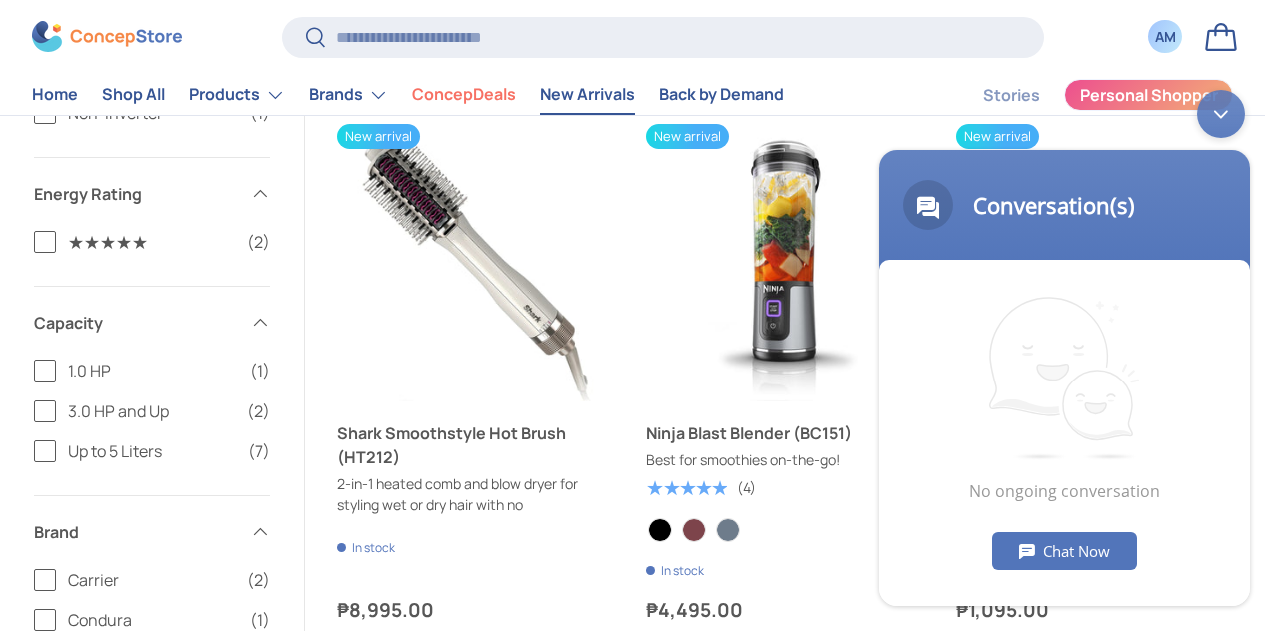 click at bounding box center (1221, 113) 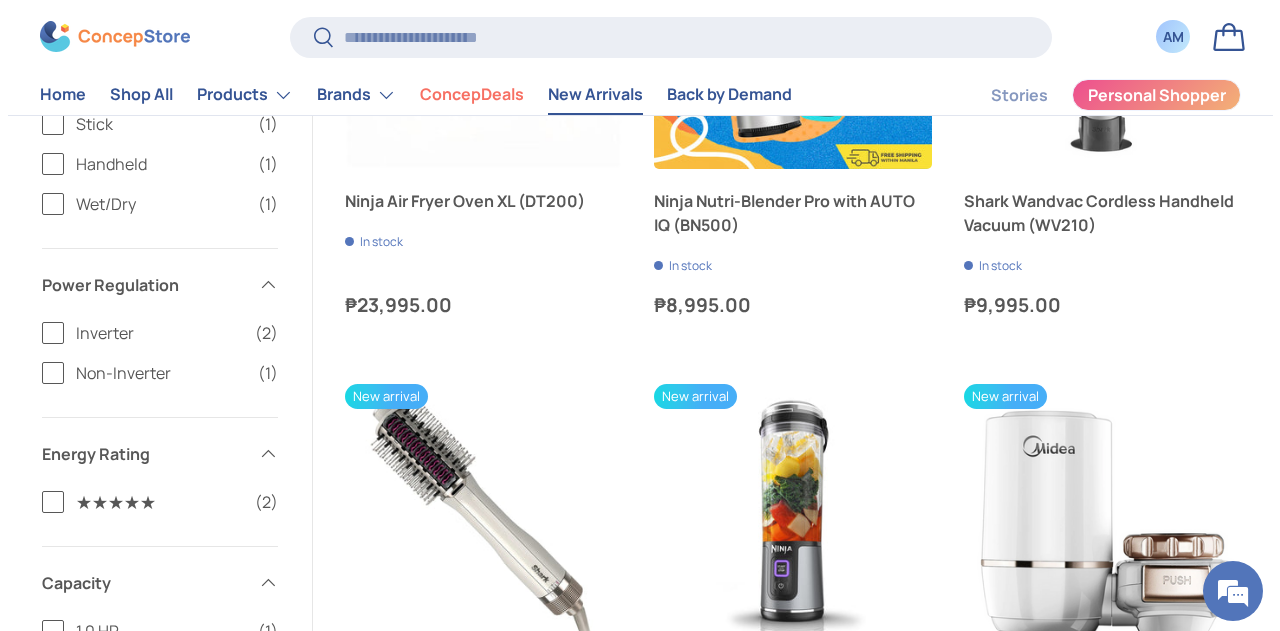 scroll, scrollTop: 2700, scrollLeft: 0, axis: vertical 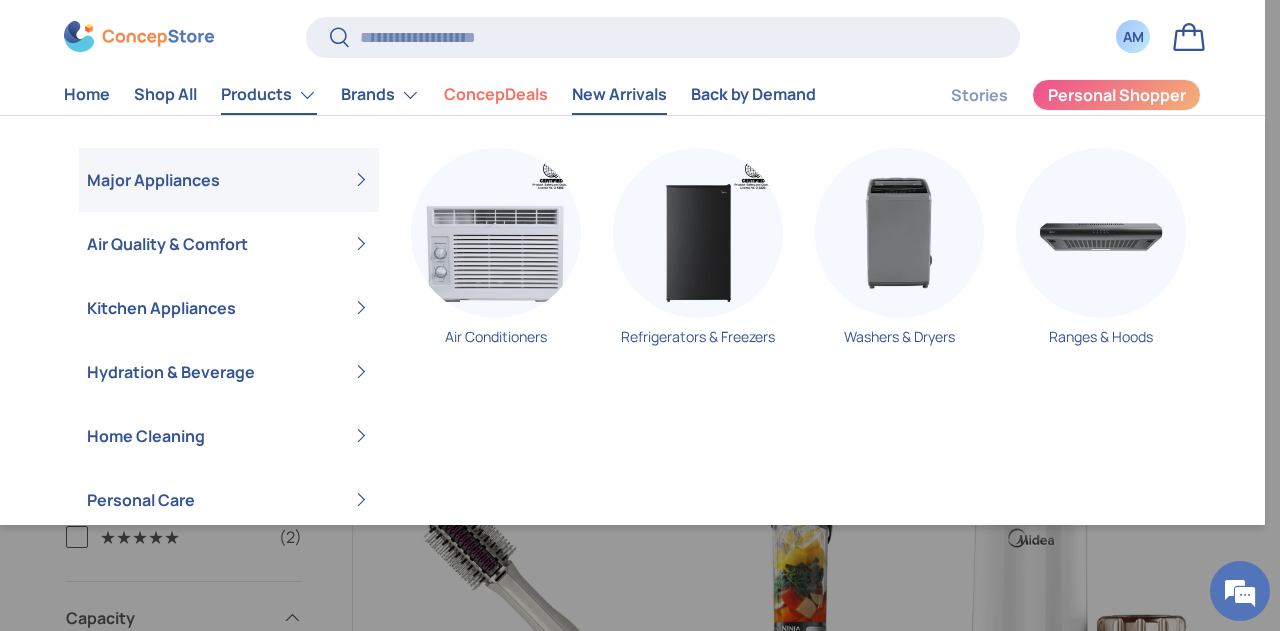 click on "Products" at bounding box center [269, 95] 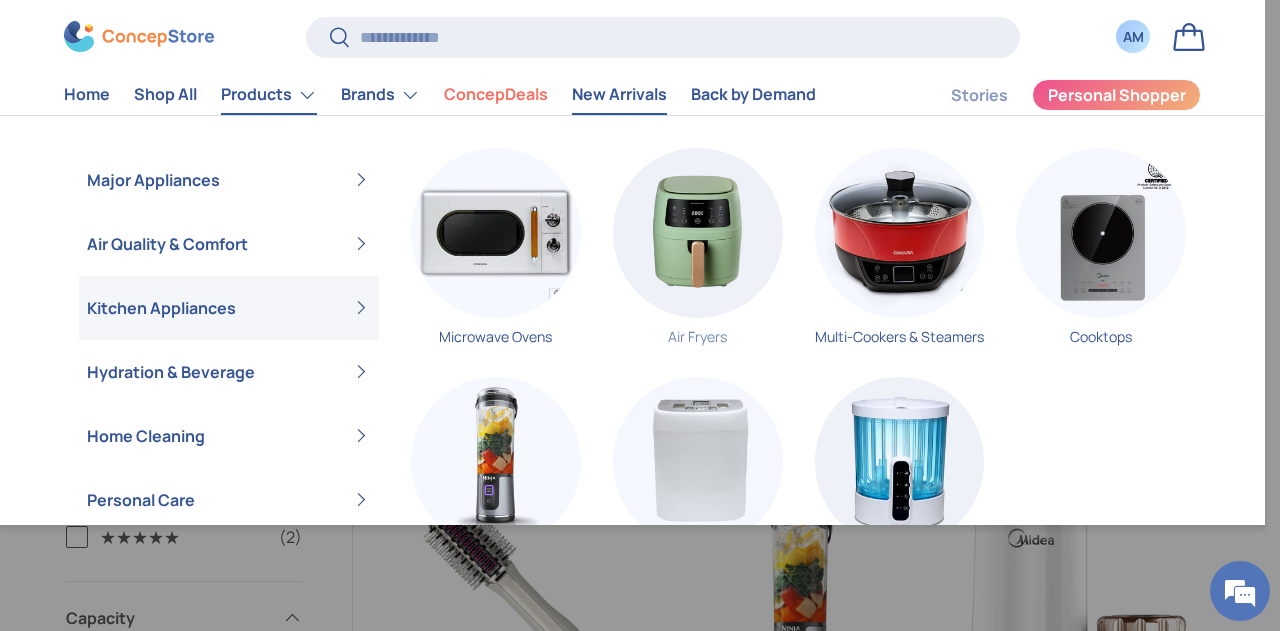 click at bounding box center (698, 233) 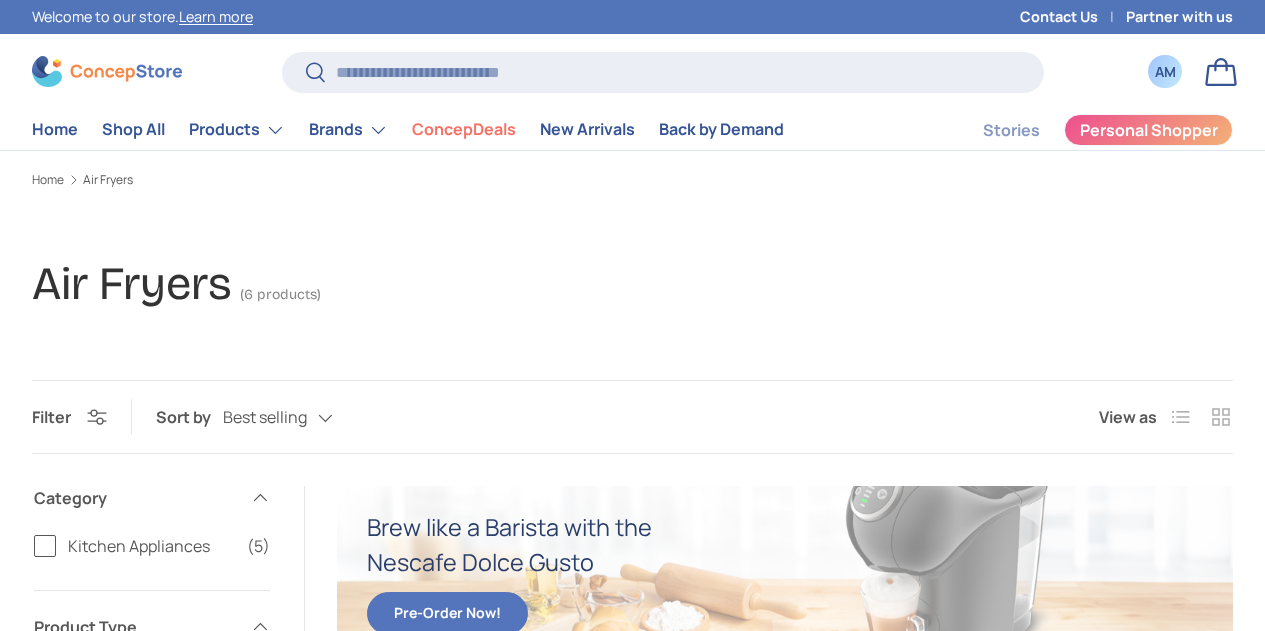 scroll, scrollTop: 300, scrollLeft: 0, axis: vertical 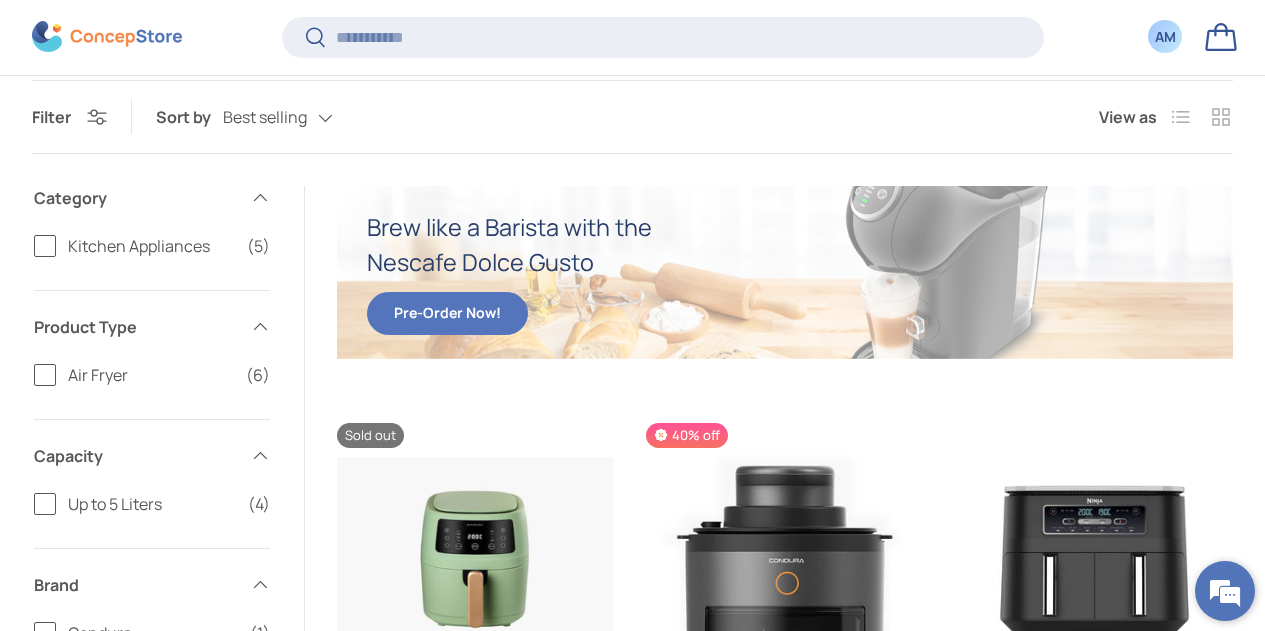 click at bounding box center (1225, 591) 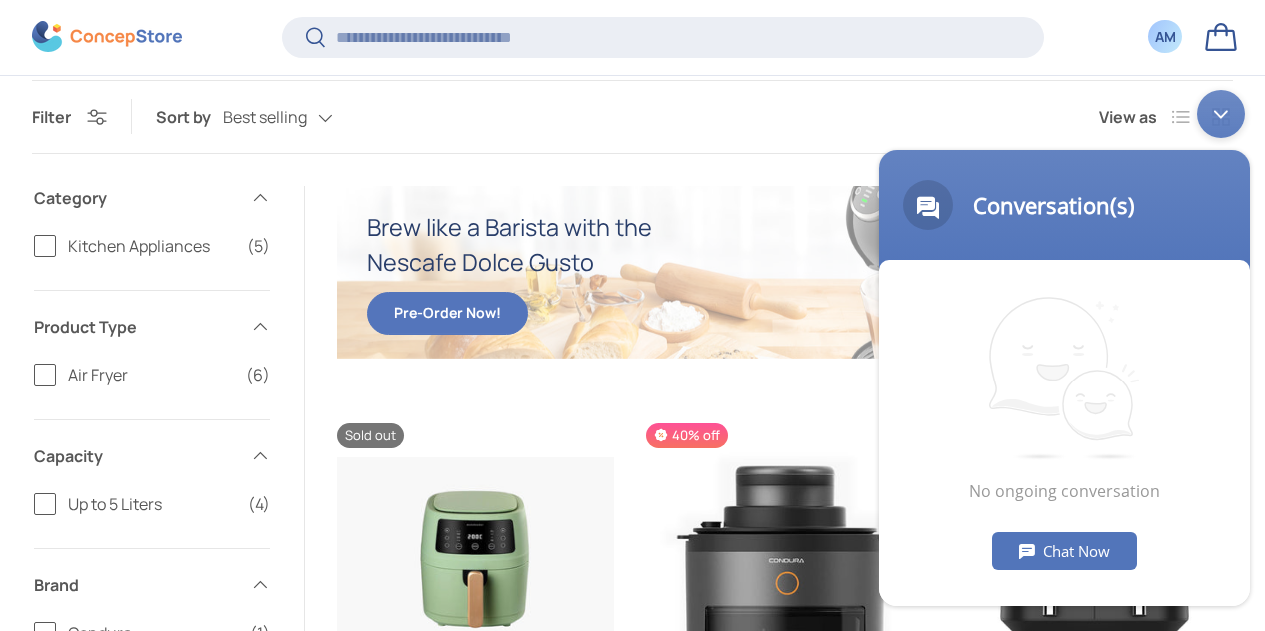 click at bounding box center (1221, 113) 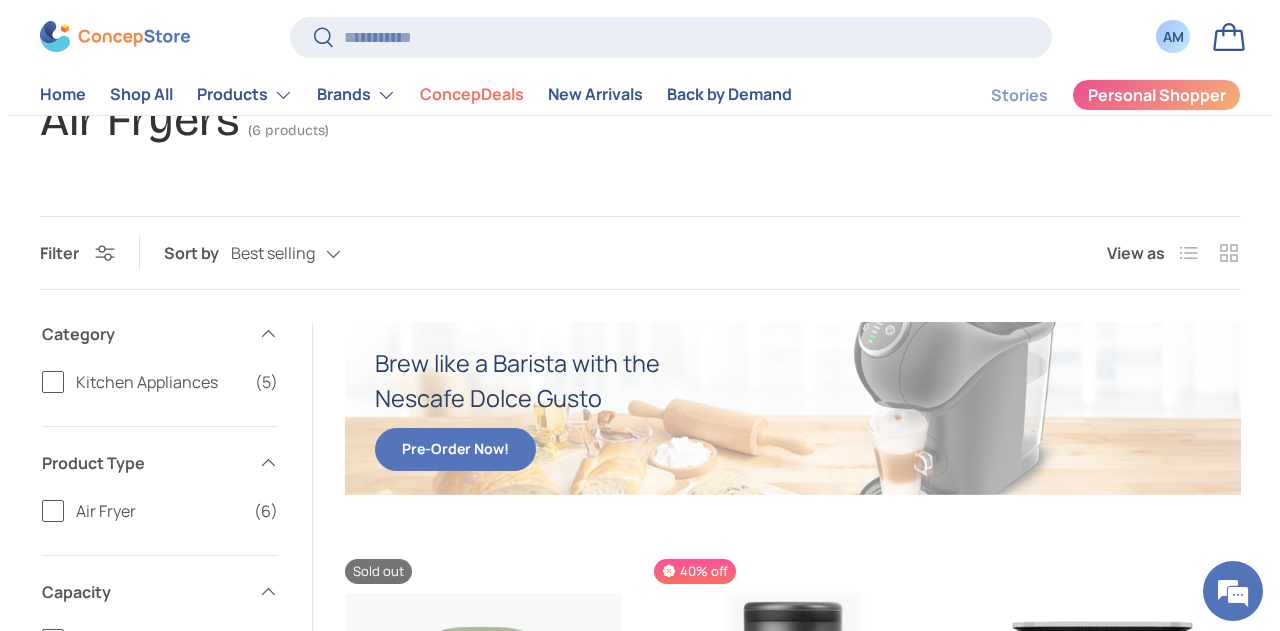 scroll, scrollTop: 4, scrollLeft: 0, axis: vertical 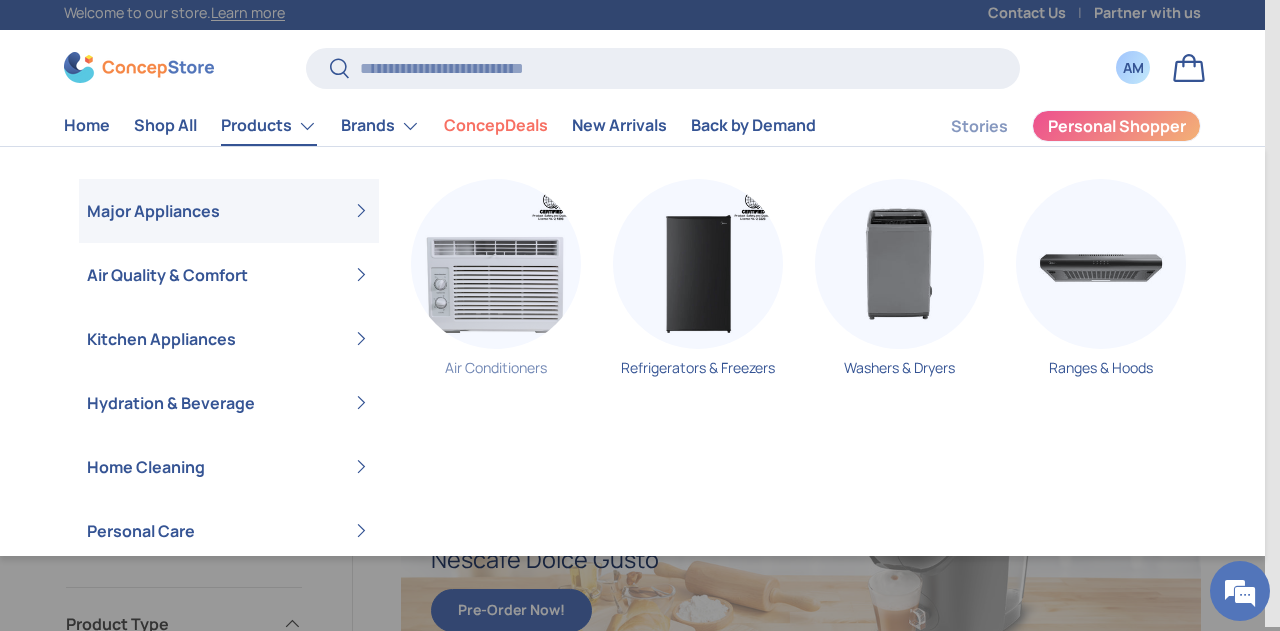 click at bounding box center [496, 264] 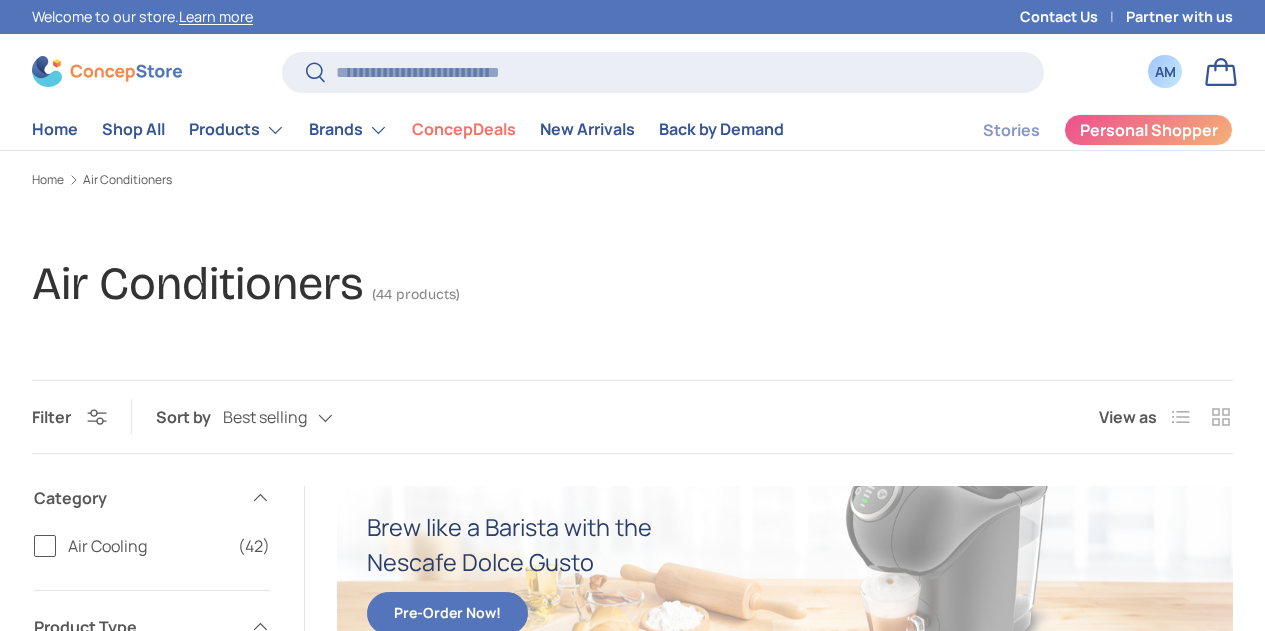 scroll, scrollTop: 0, scrollLeft: 0, axis: both 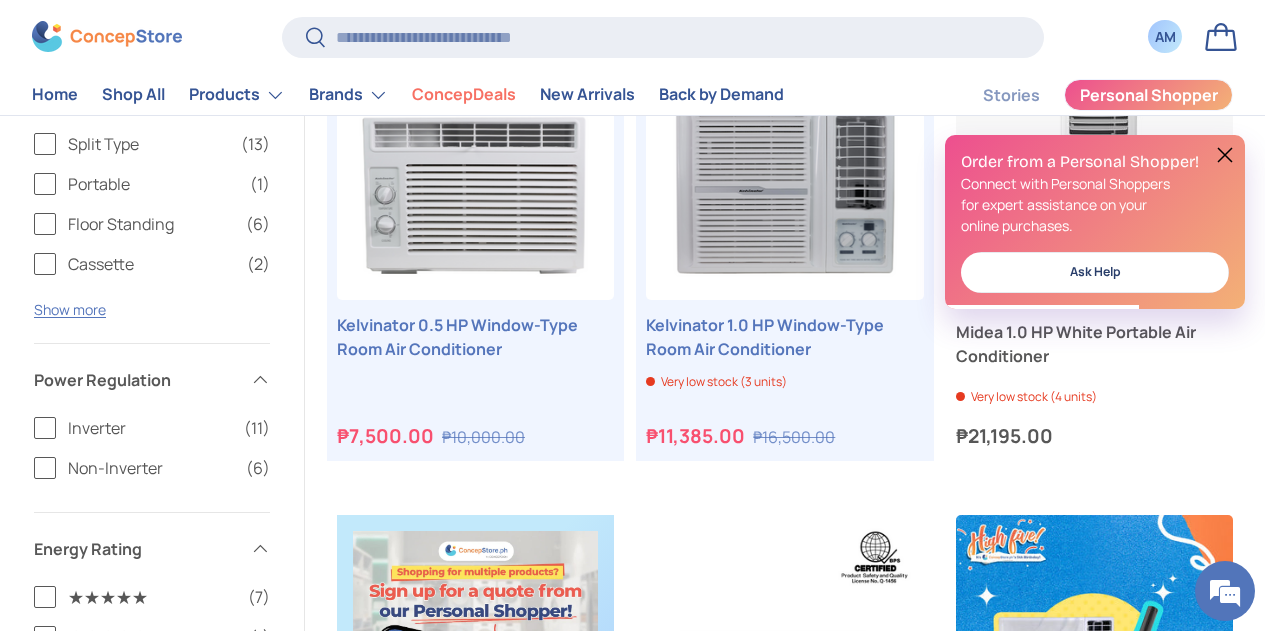 click at bounding box center (1225, 155) 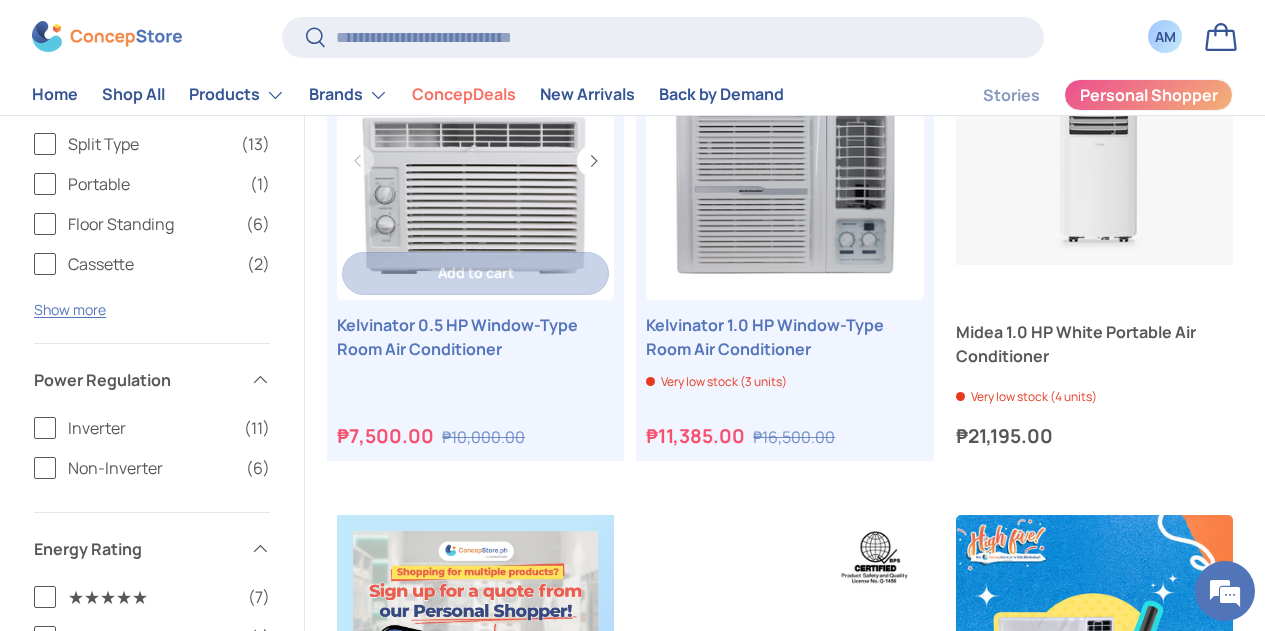 scroll, scrollTop: 0, scrollLeft: 0, axis: both 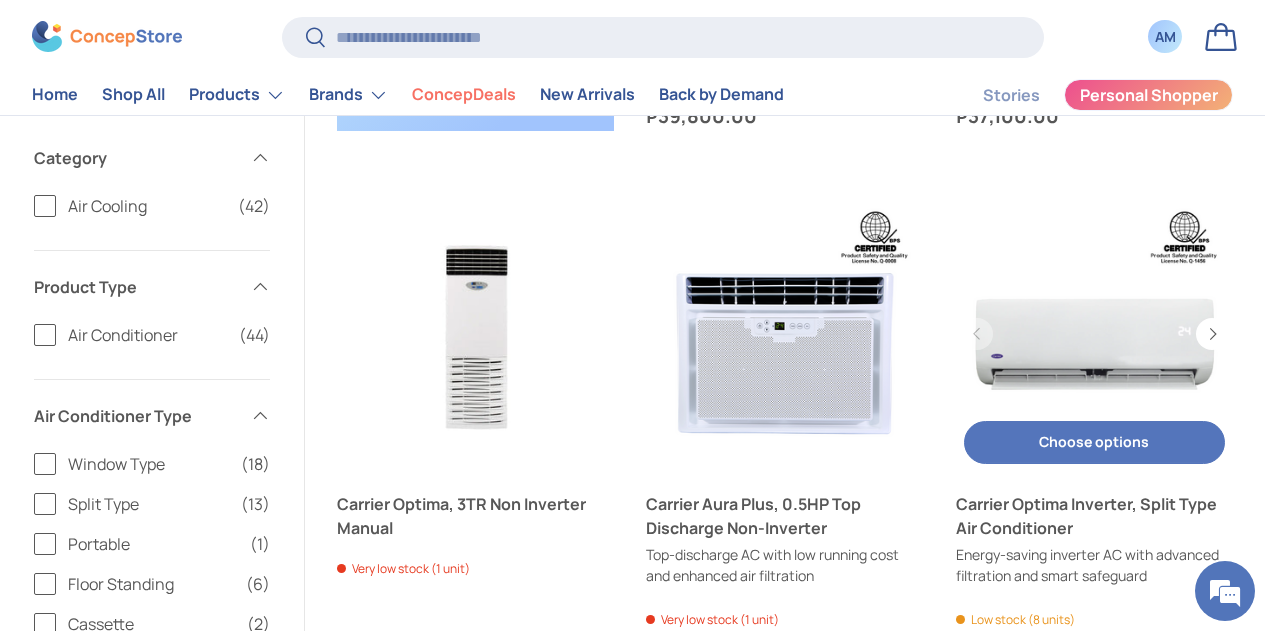 click on "Carrier Optima Inverter, Split Type Air Conditioner" at bounding box center [1094, 516] 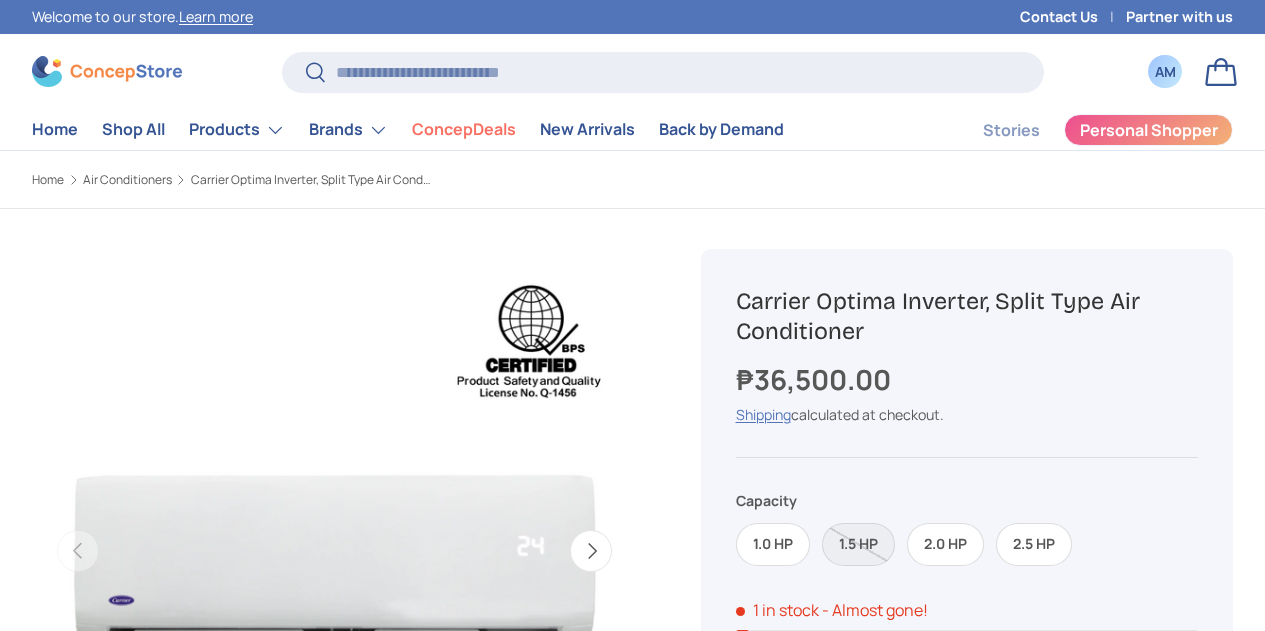 scroll, scrollTop: 0, scrollLeft: 0, axis: both 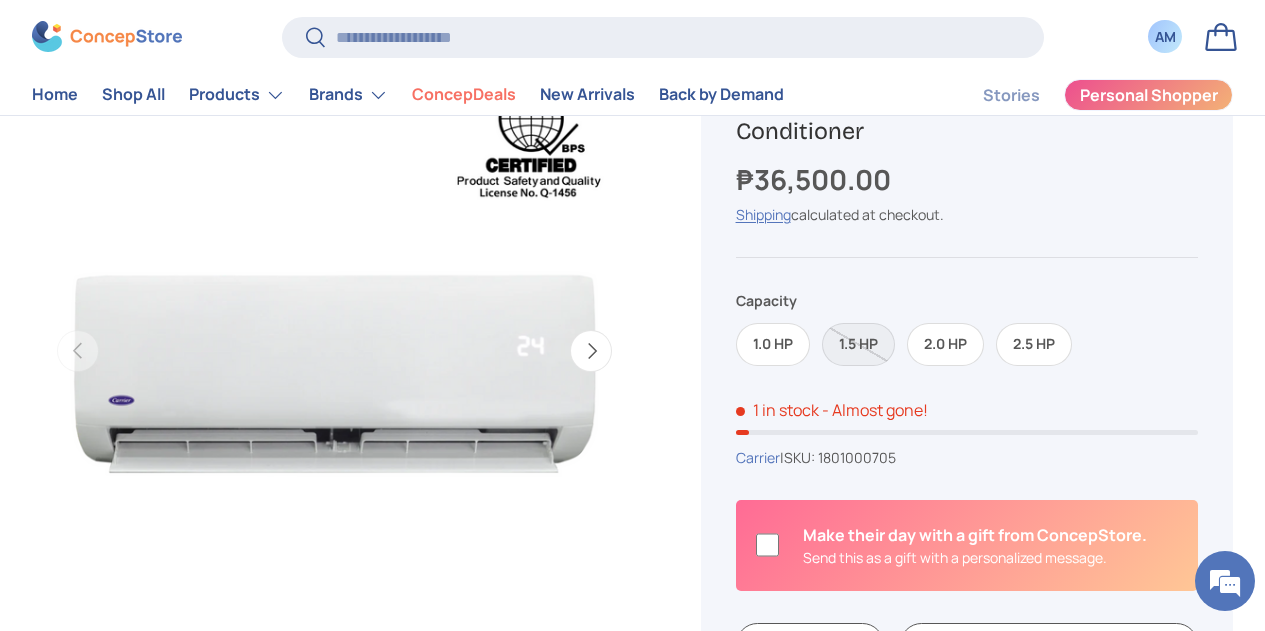 click on "Next" at bounding box center (591, 351) 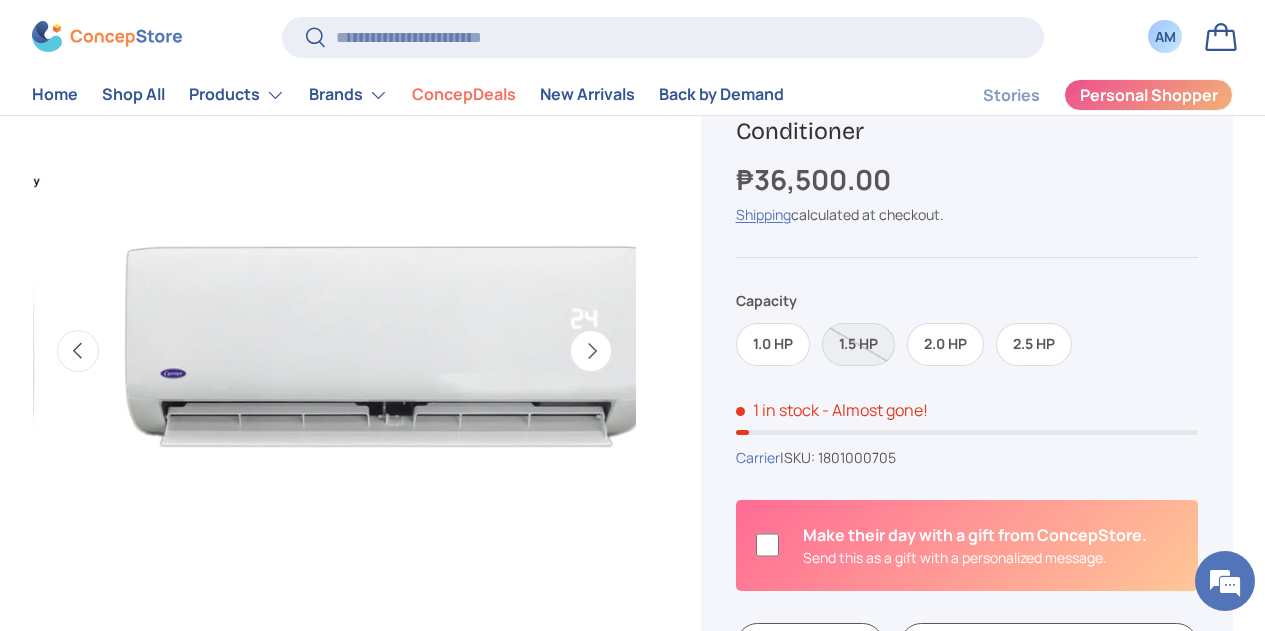 scroll, scrollTop: 0, scrollLeft: 564, axis: horizontal 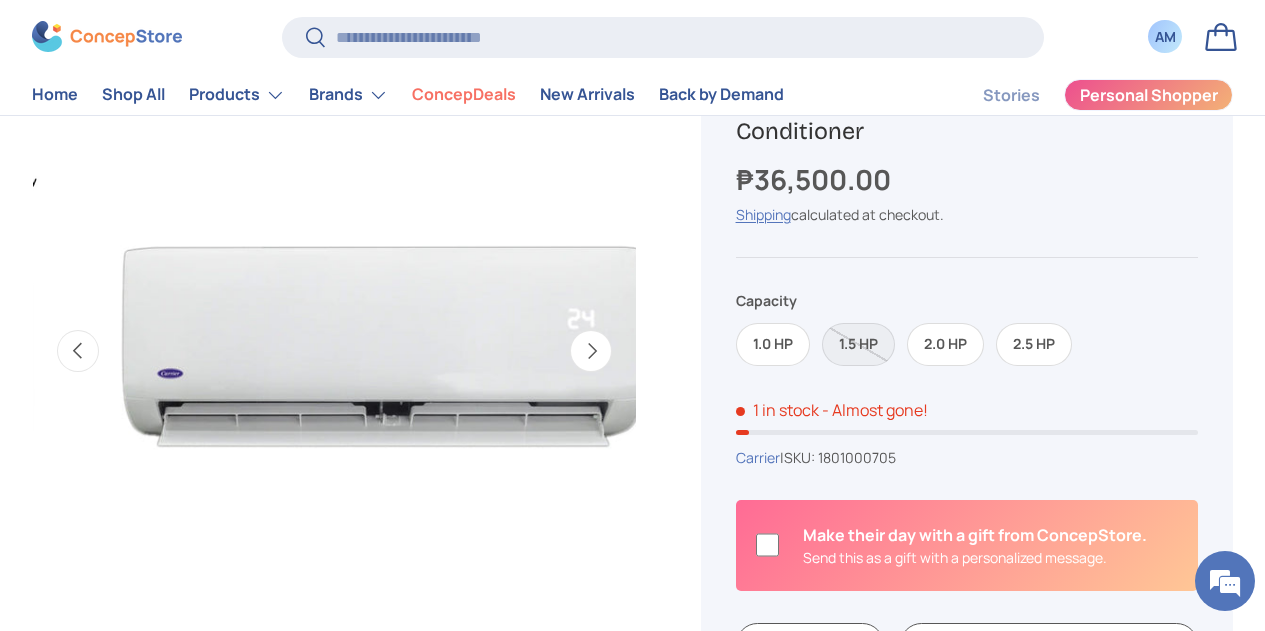 click on "Next" at bounding box center (591, 351) 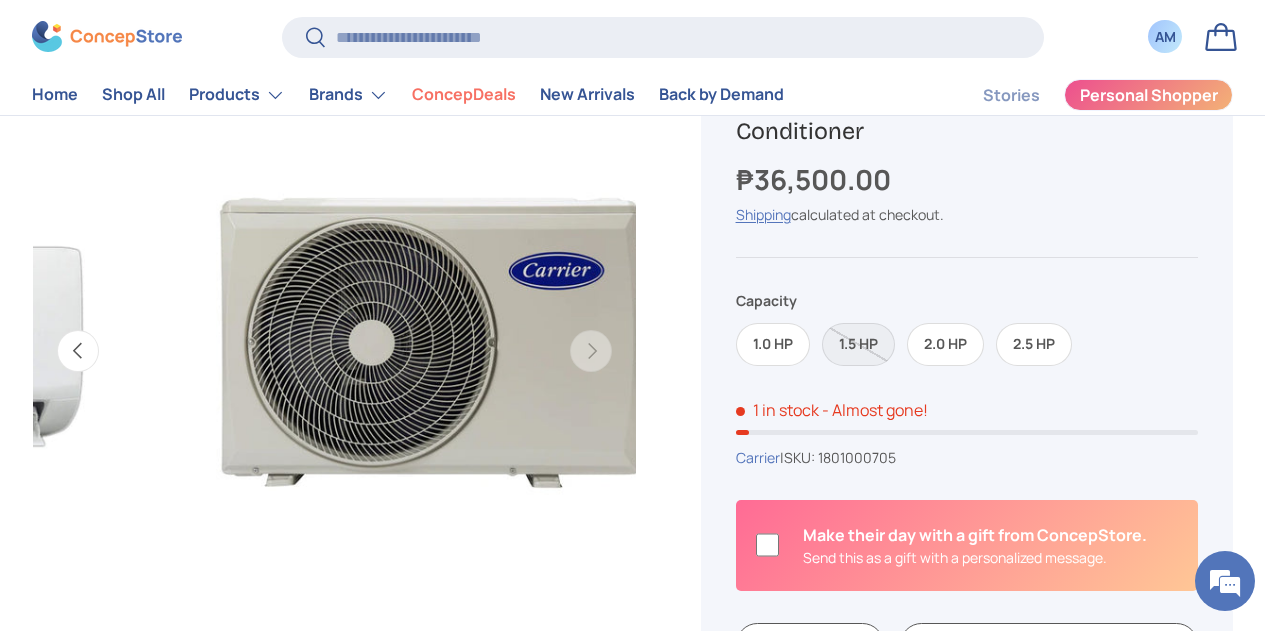 scroll, scrollTop: 0, scrollLeft: 1129, axis: horizontal 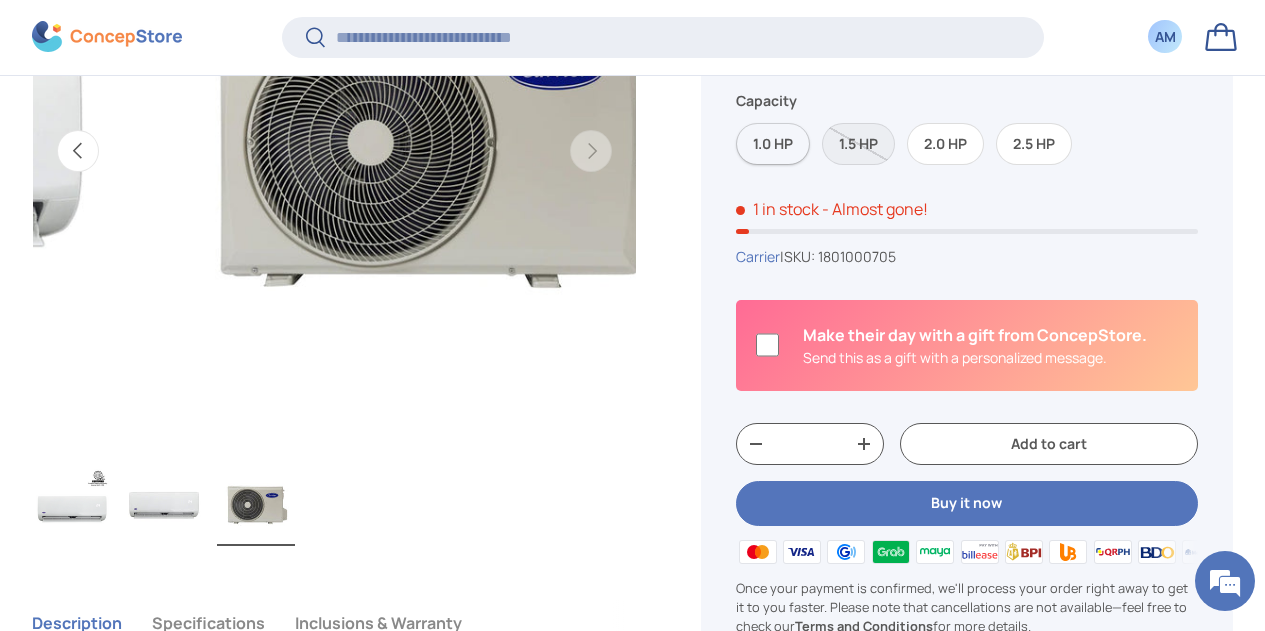click on "1.0 HP" at bounding box center [773, 144] 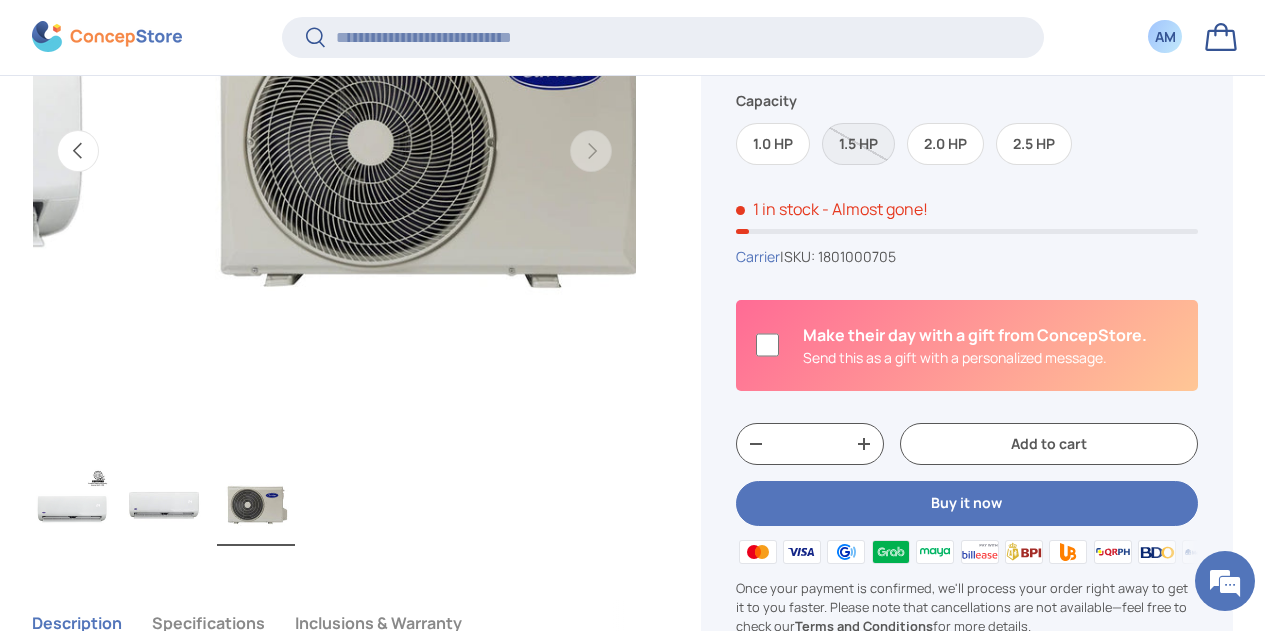 scroll, scrollTop: 496, scrollLeft: 0, axis: vertical 